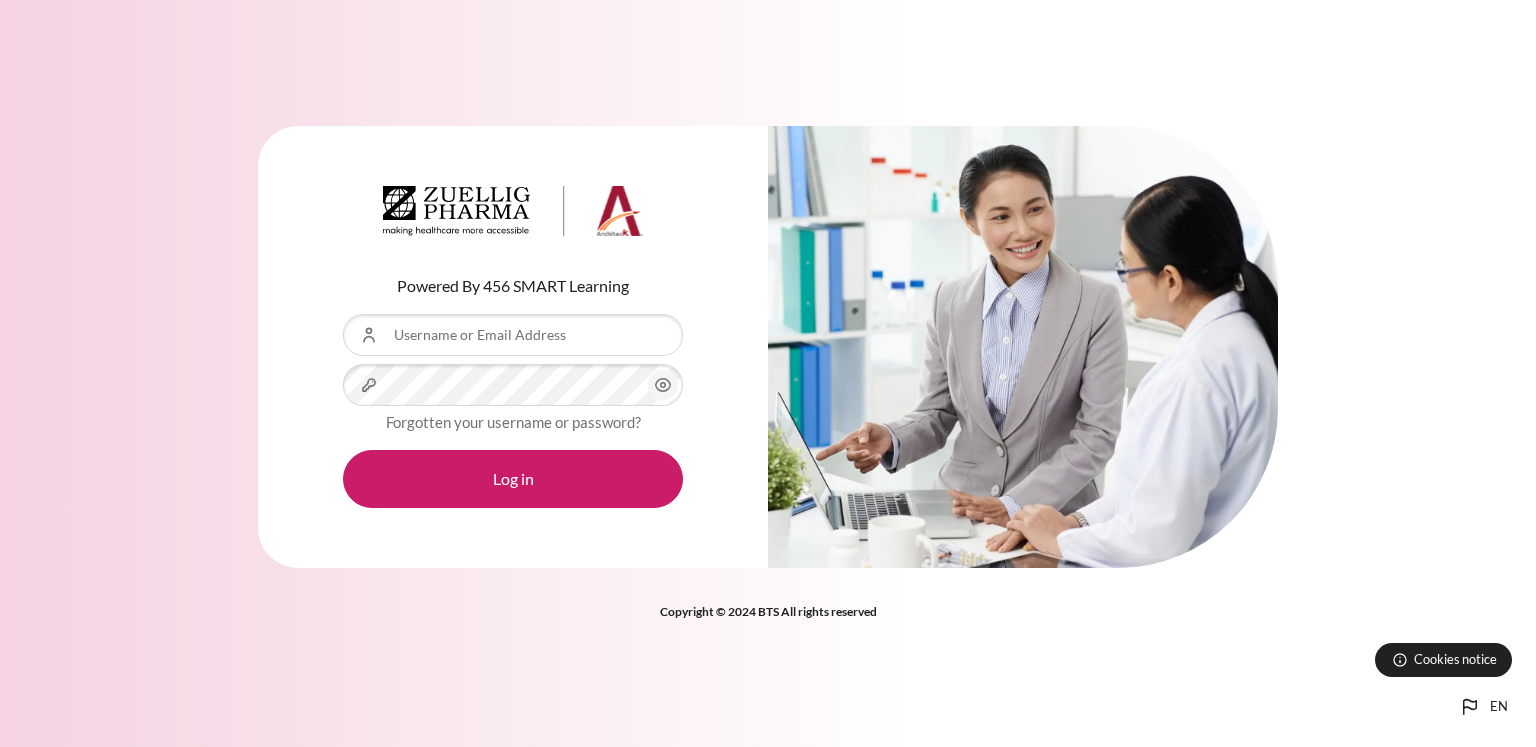 scroll, scrollTop: 0, scrollLeft: 0, axis: both 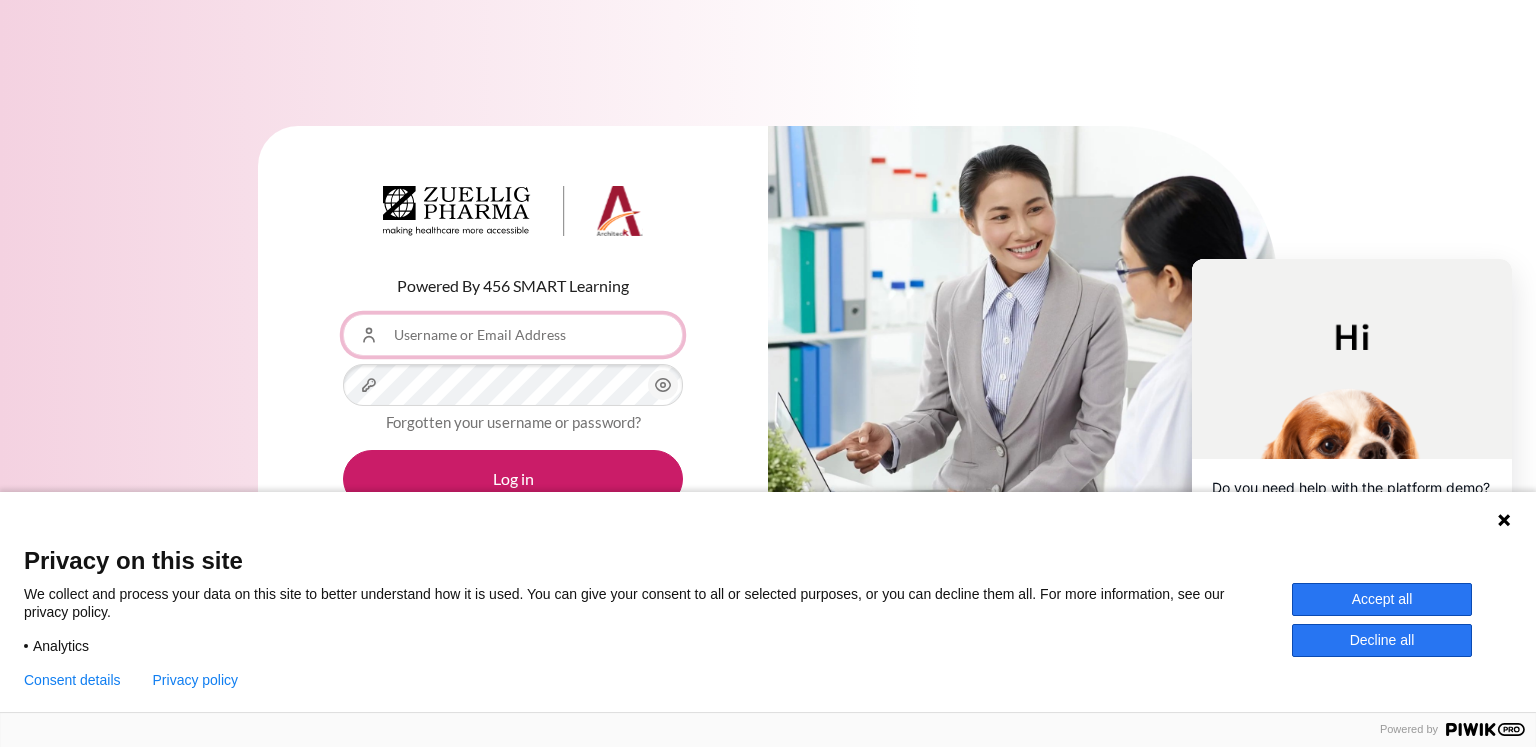 click on "[USERNAME] or [EMAIL]" at bounding box center [513, 335] 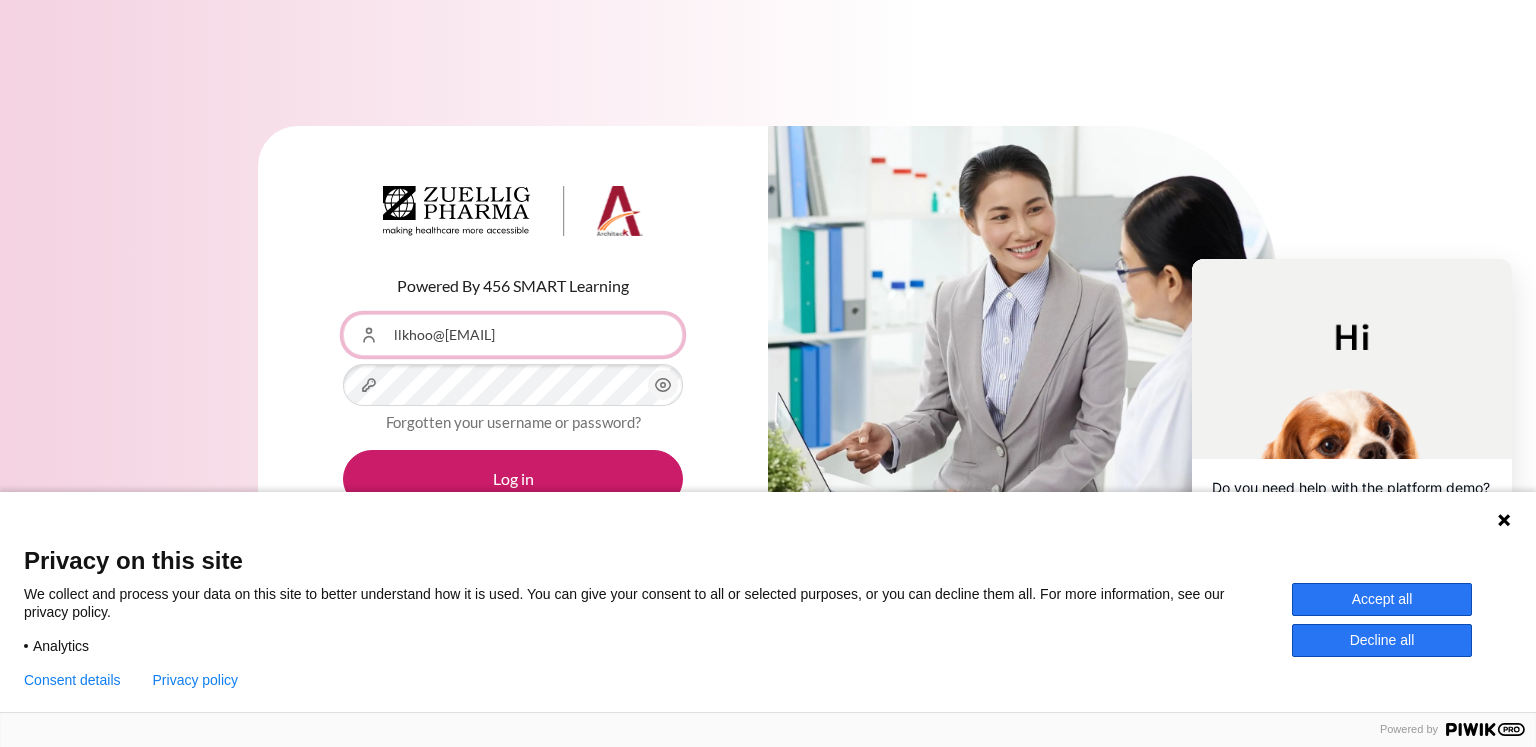 type on "llkhoo@[EMAIL]" 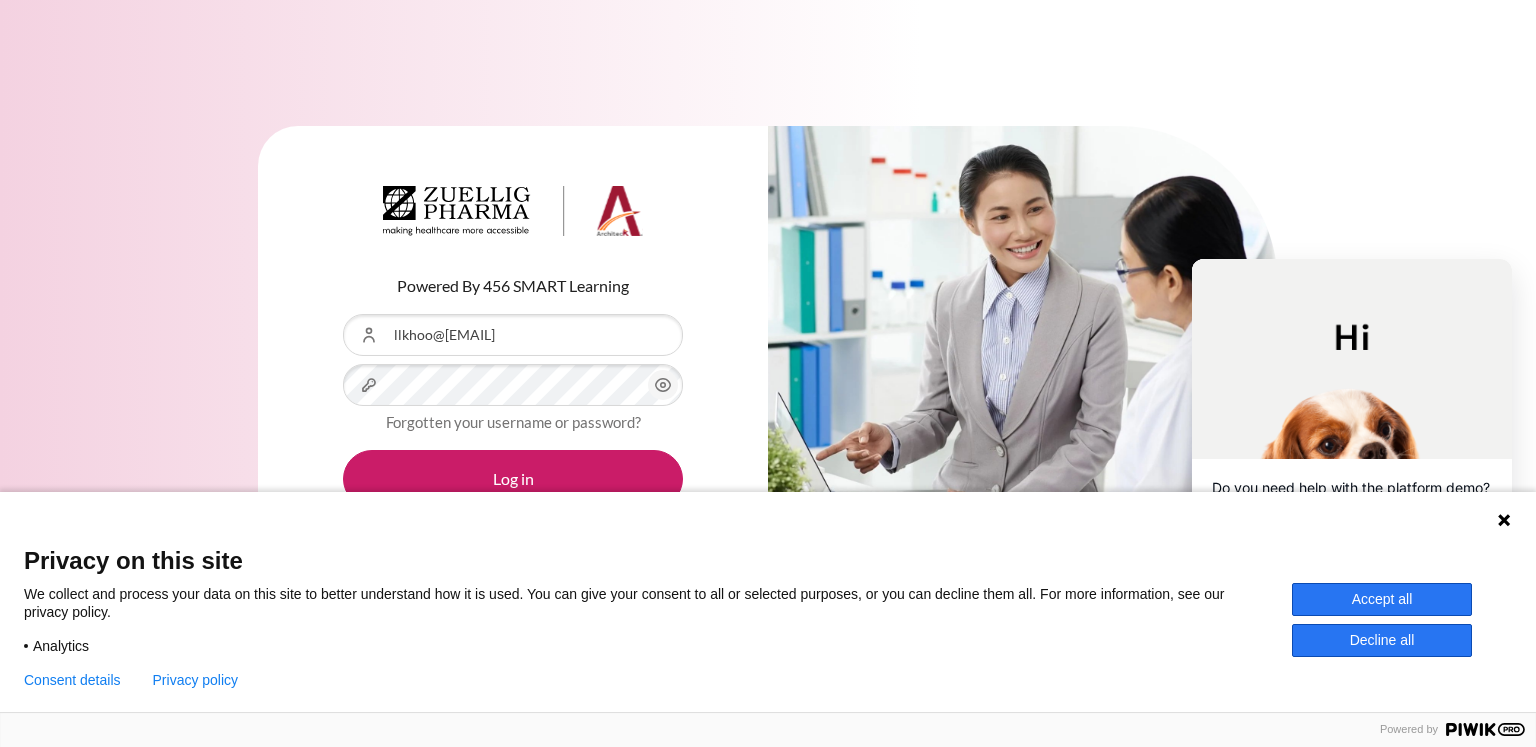 click 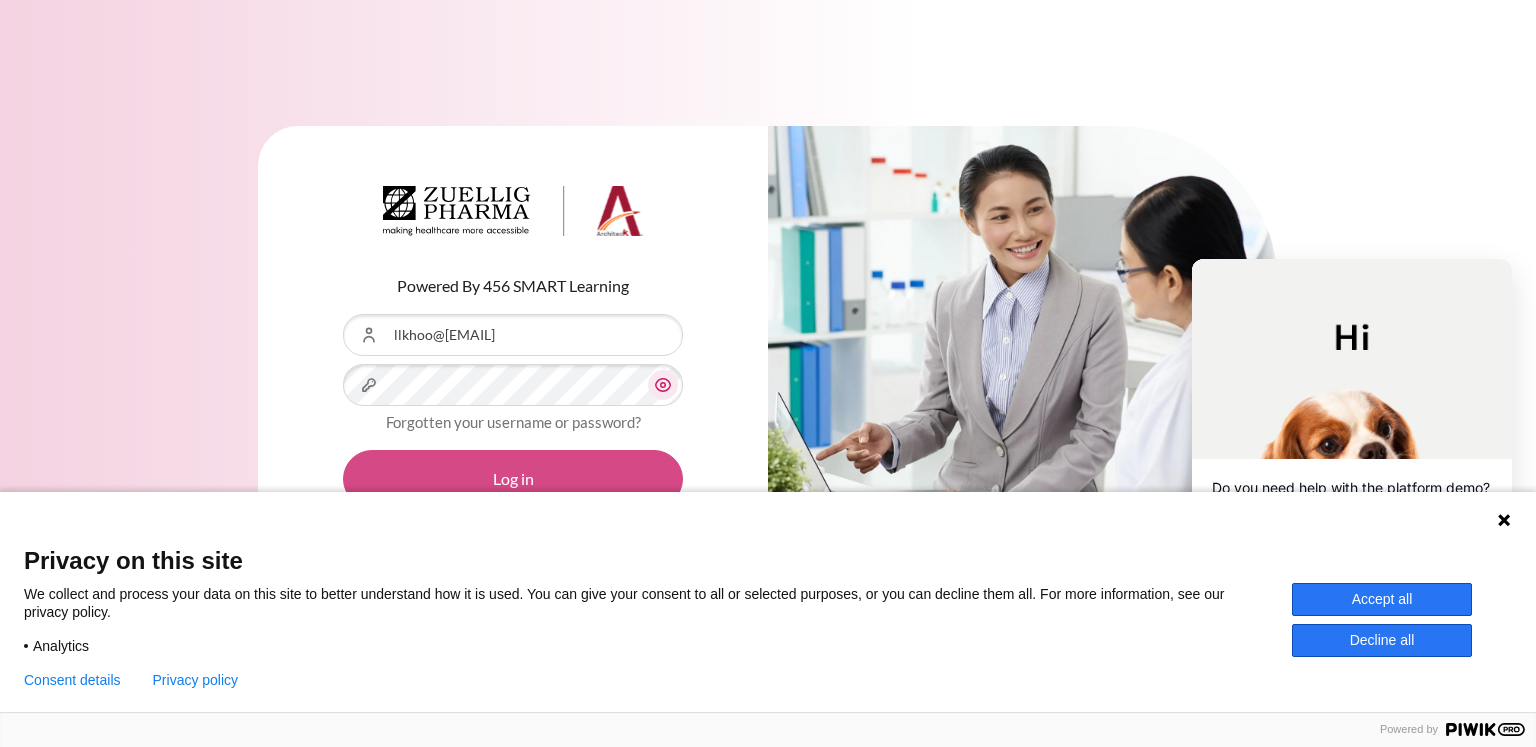click on "Log in" at bounding box center (513, 479) 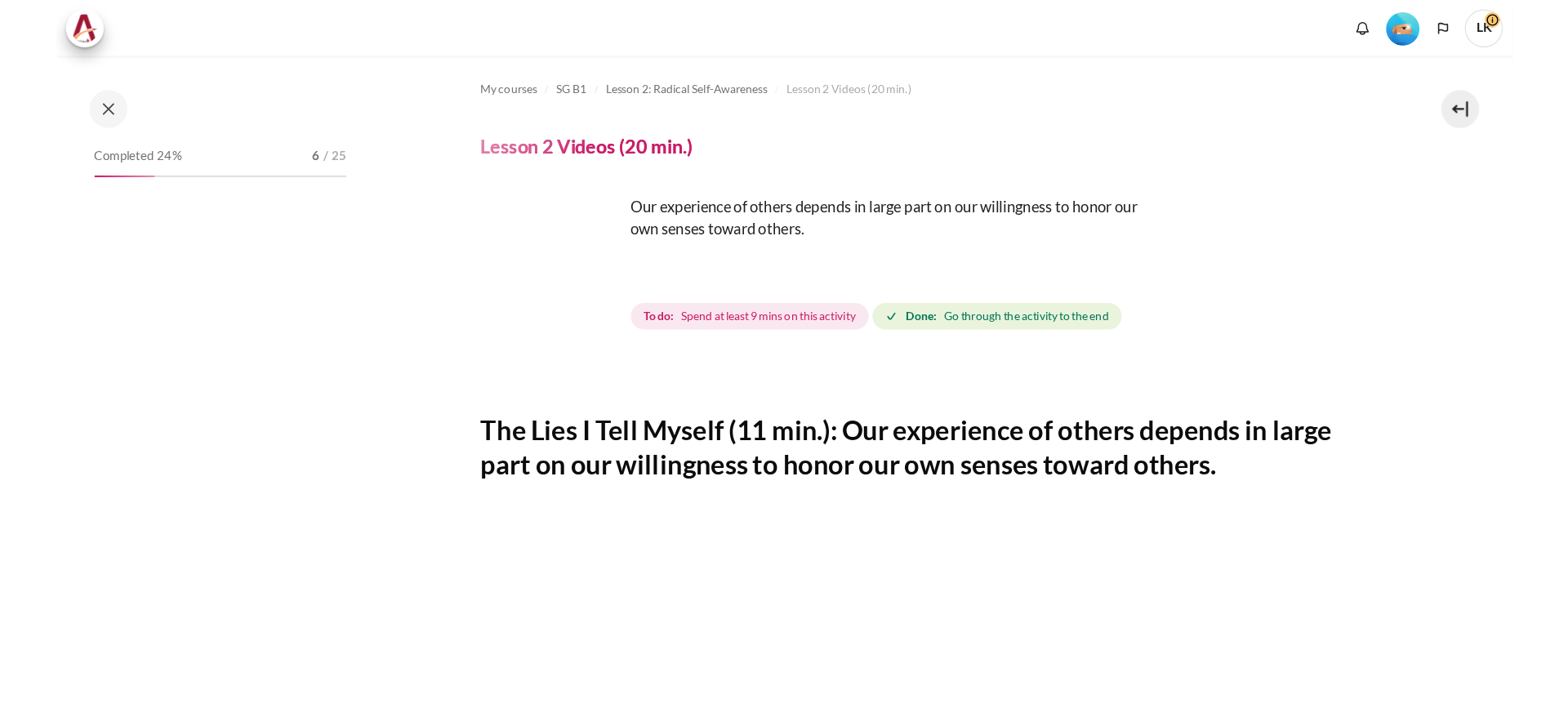 scroll, scrollTop: 0, scrollLeft: 0, axis: both 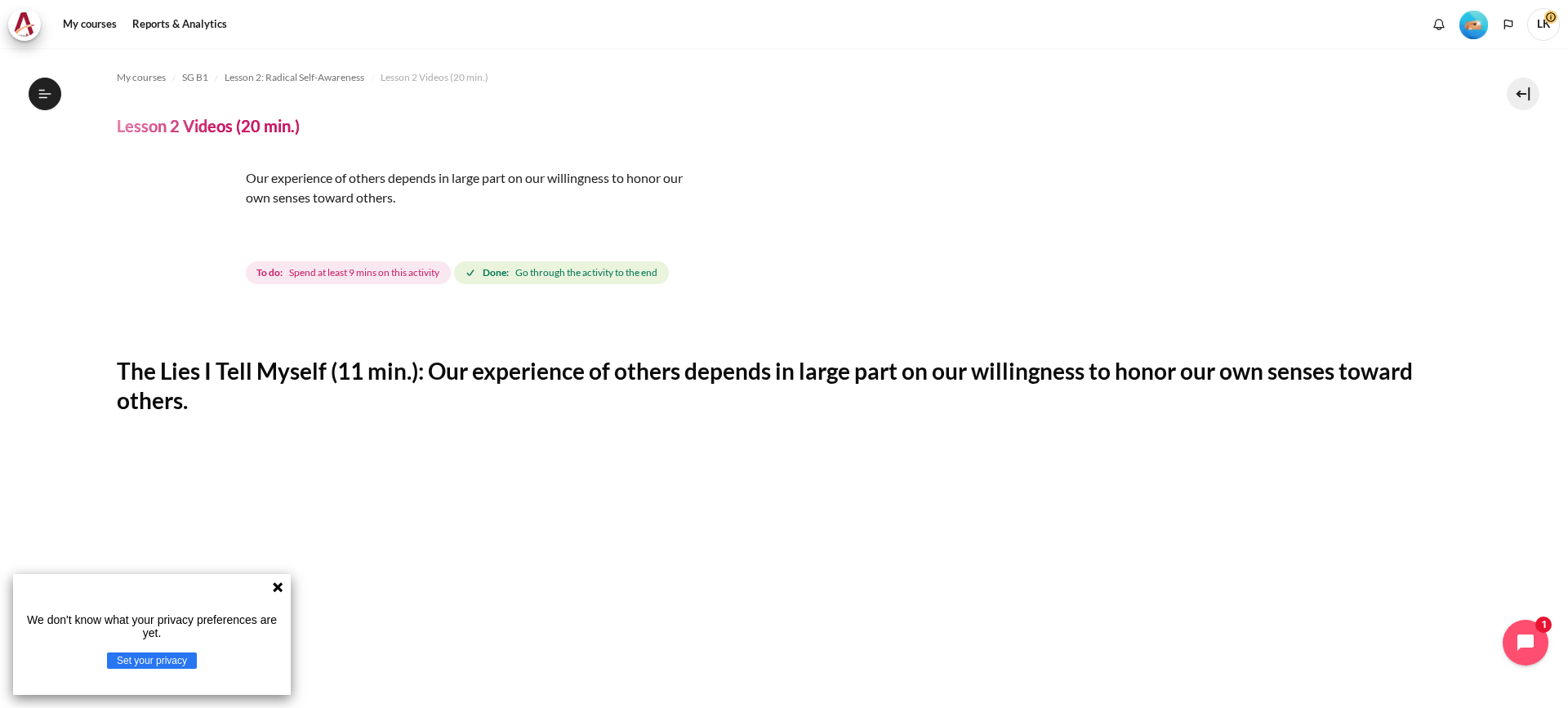 click 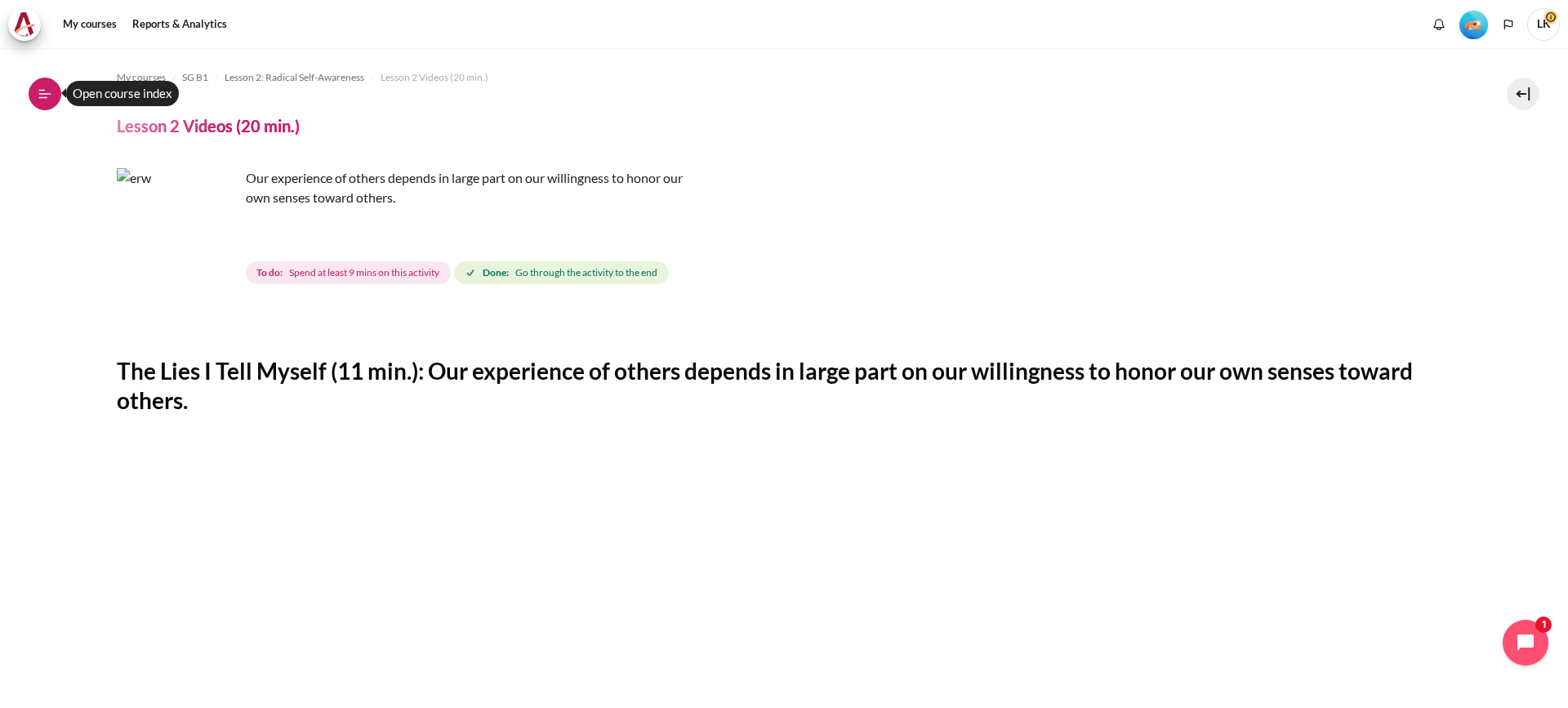 click on "Open course index" at bounding box center [45, 94] 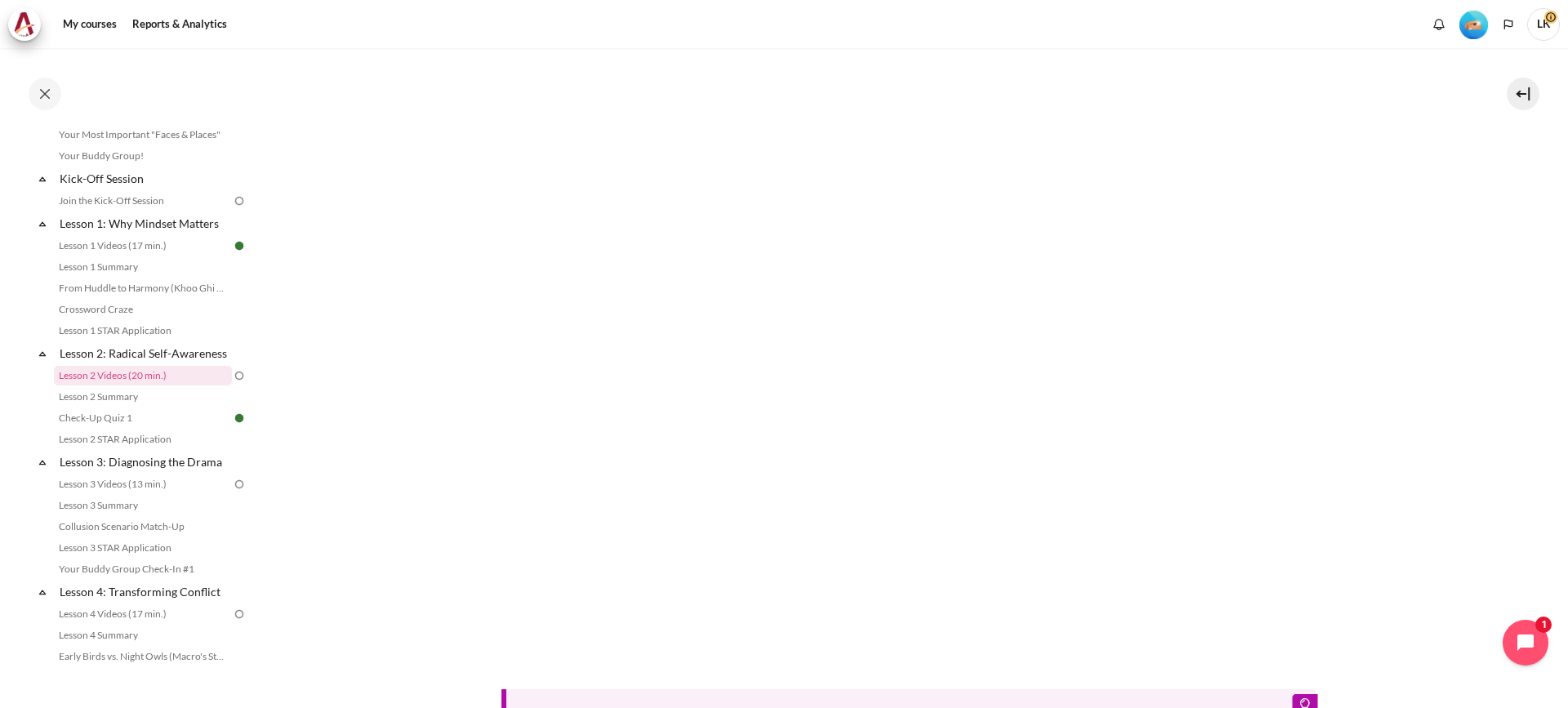 scroll, scrollTop: 163, scrollLeft: 0, axis: vertical 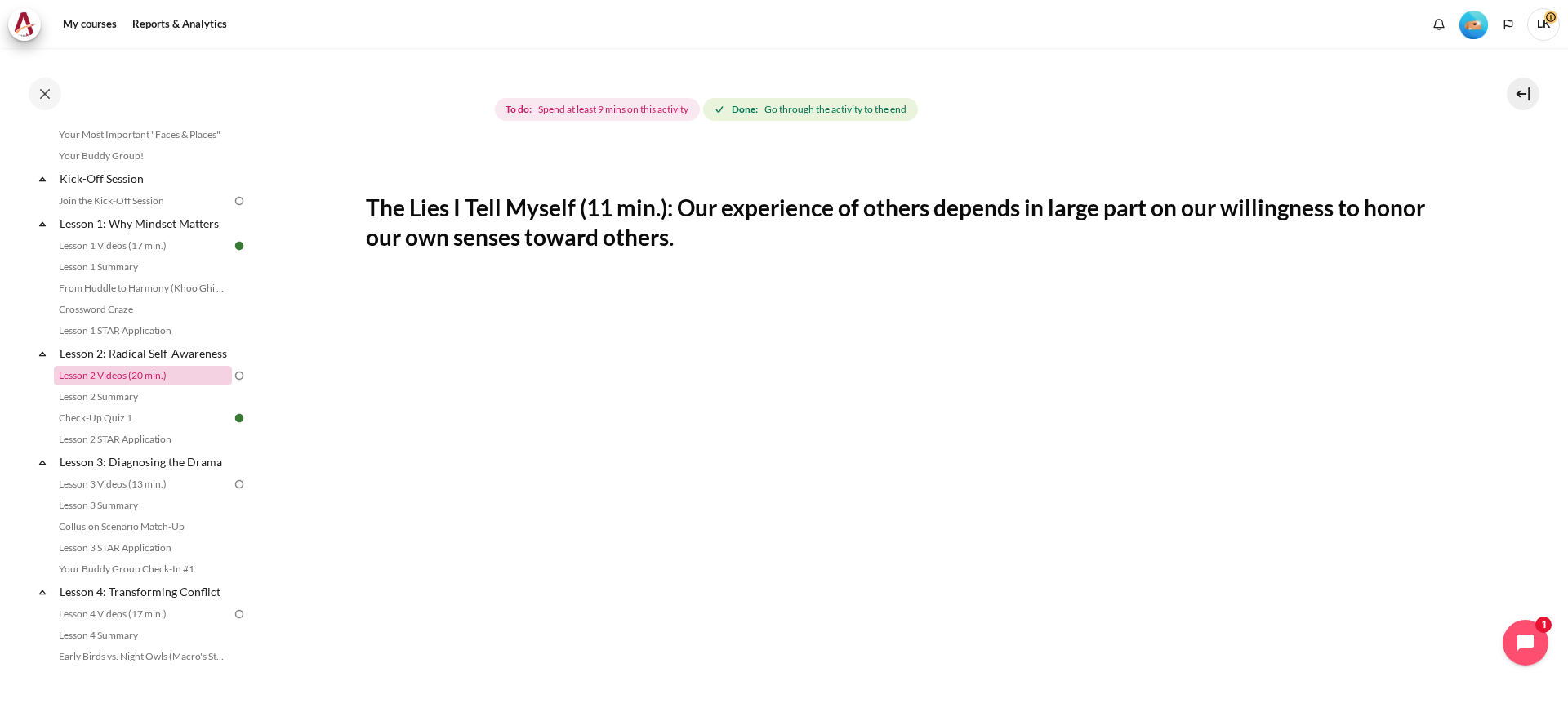 click on "Lesson 2 Videos (20 min.)" at bounding box center (143, 376) 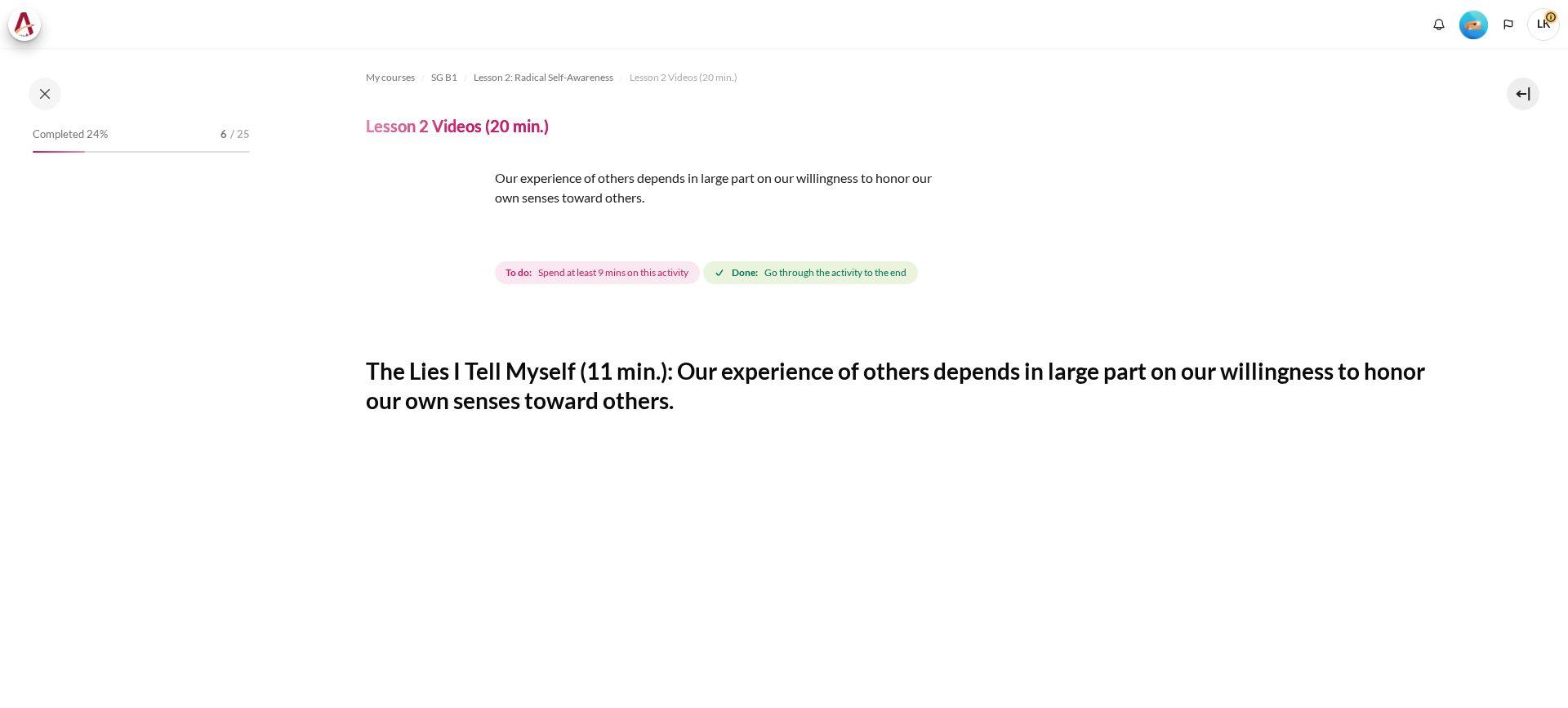 scroll, scrollTop: 0, scrollLeft: 0, axis: both 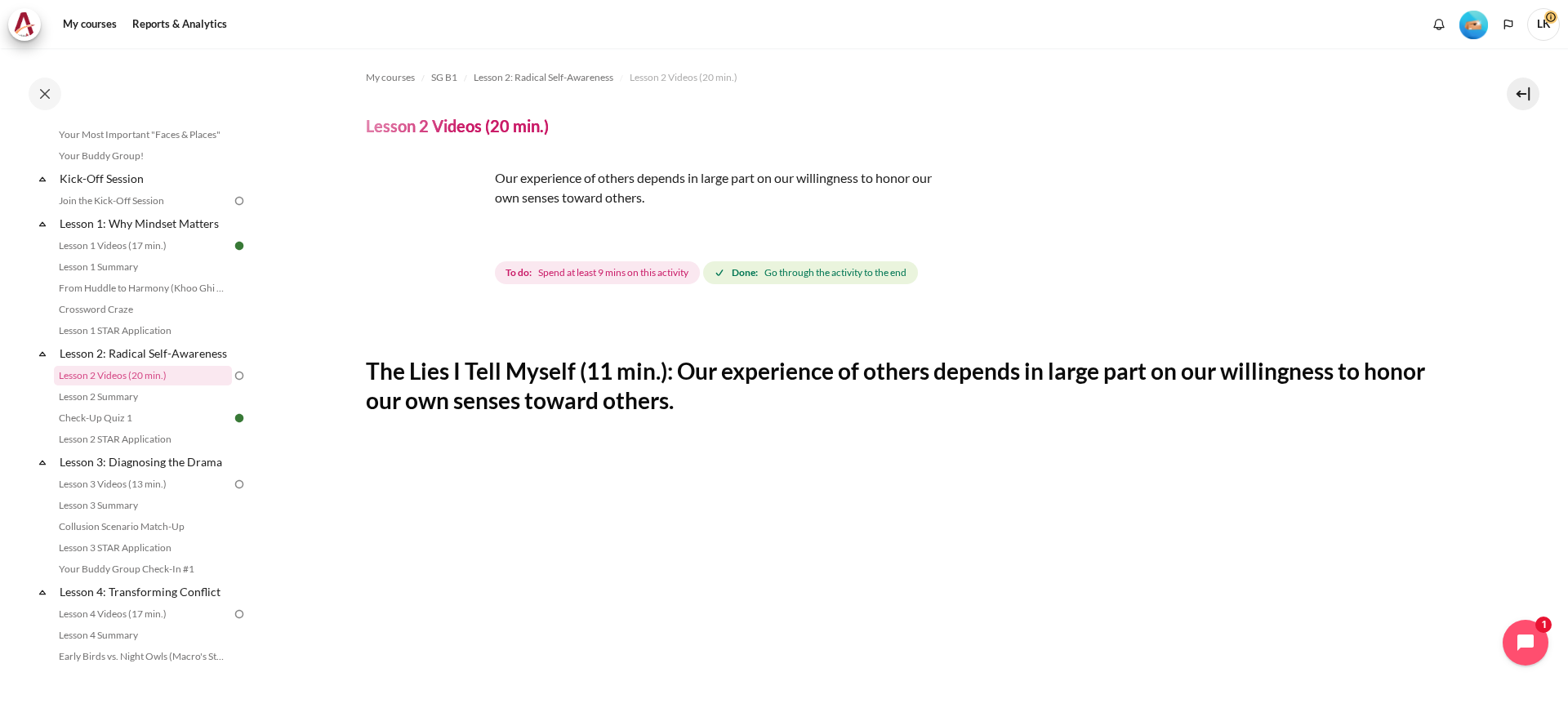 click on "The Lies I Tell Myself (11 min.): Our experience of others depends in large part on our willingness to honor our own senses toward others." at bounding box center [909, 385] 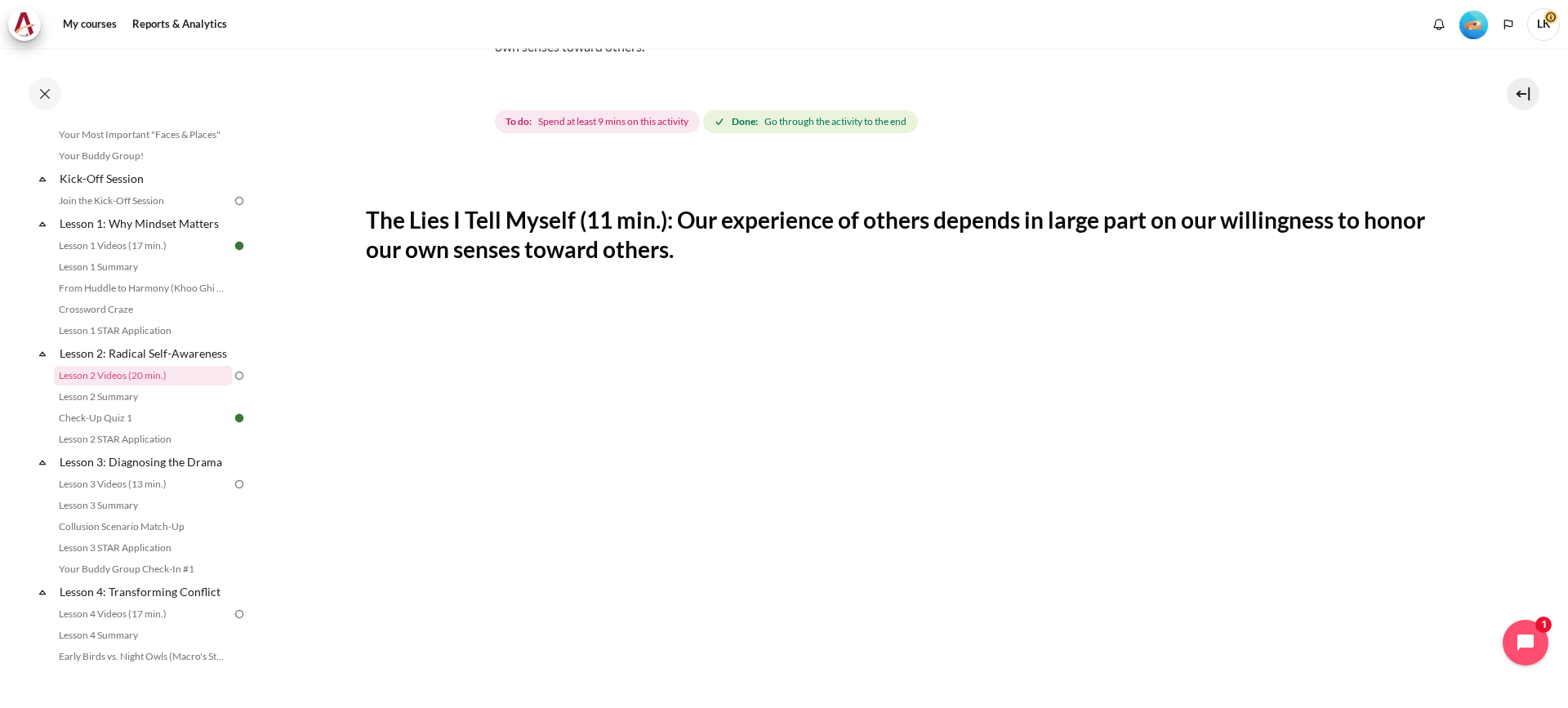 scroll, scrollTop: 0, scrollLeft: 0, axis: both 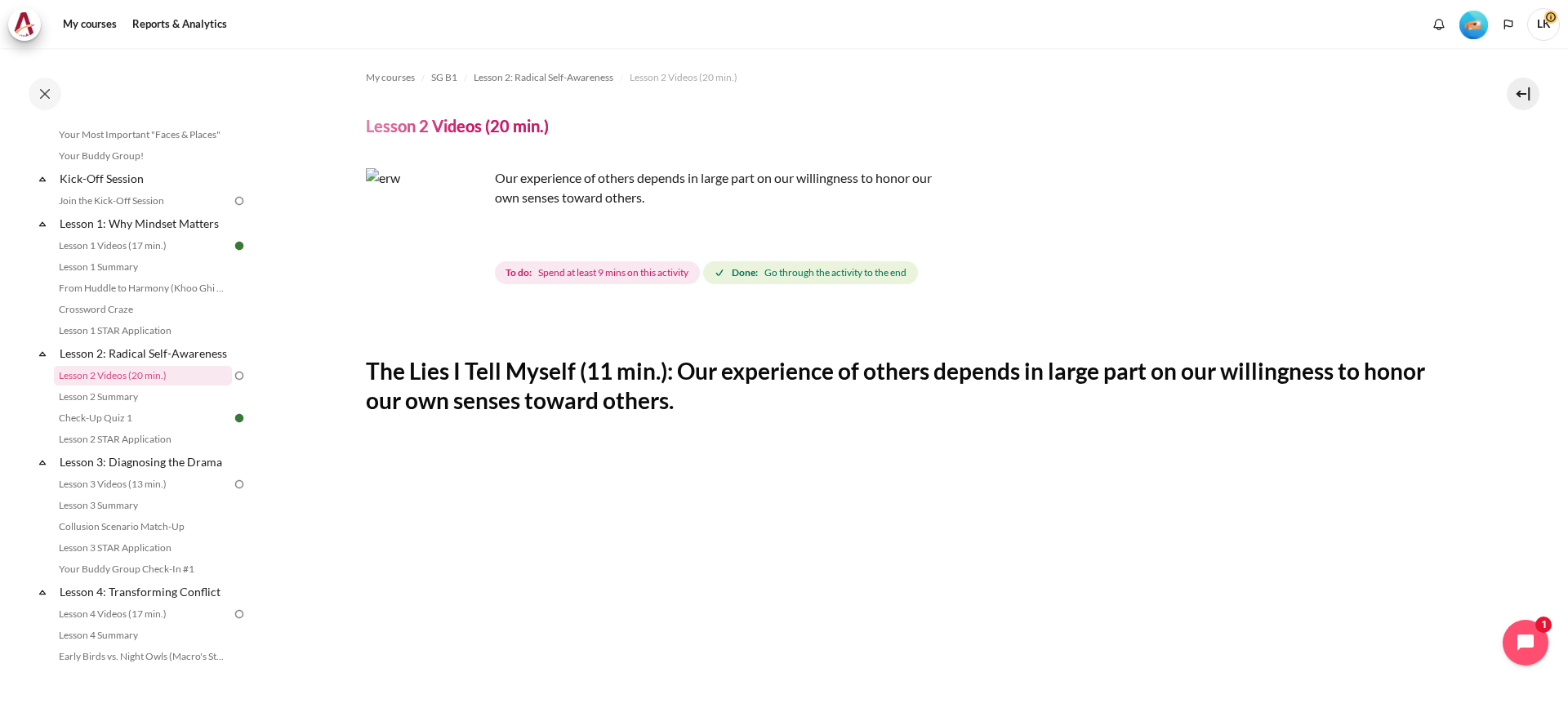 click at bounding box center [427, 229] 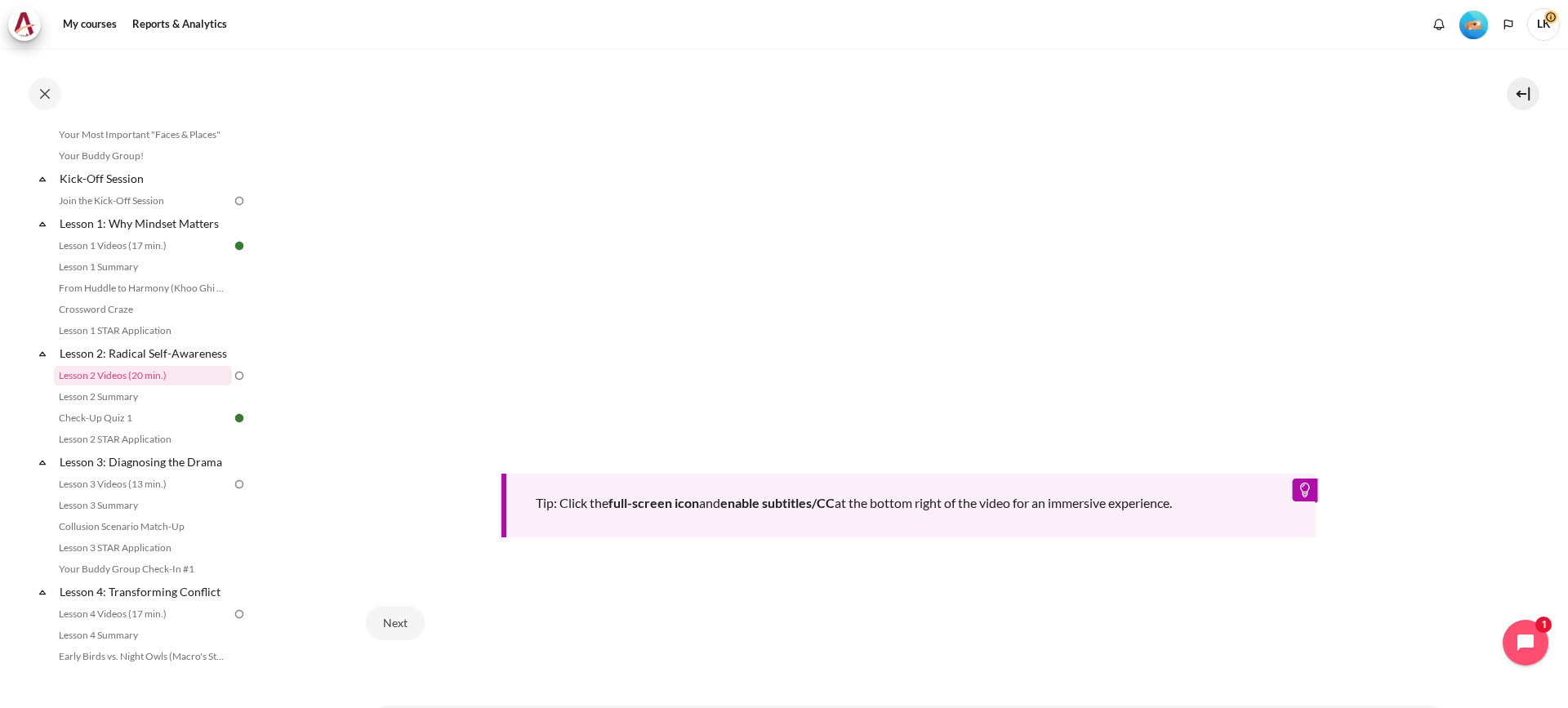 scroll, scrollTop: 653, scrollLeft: 0, axis: vertical 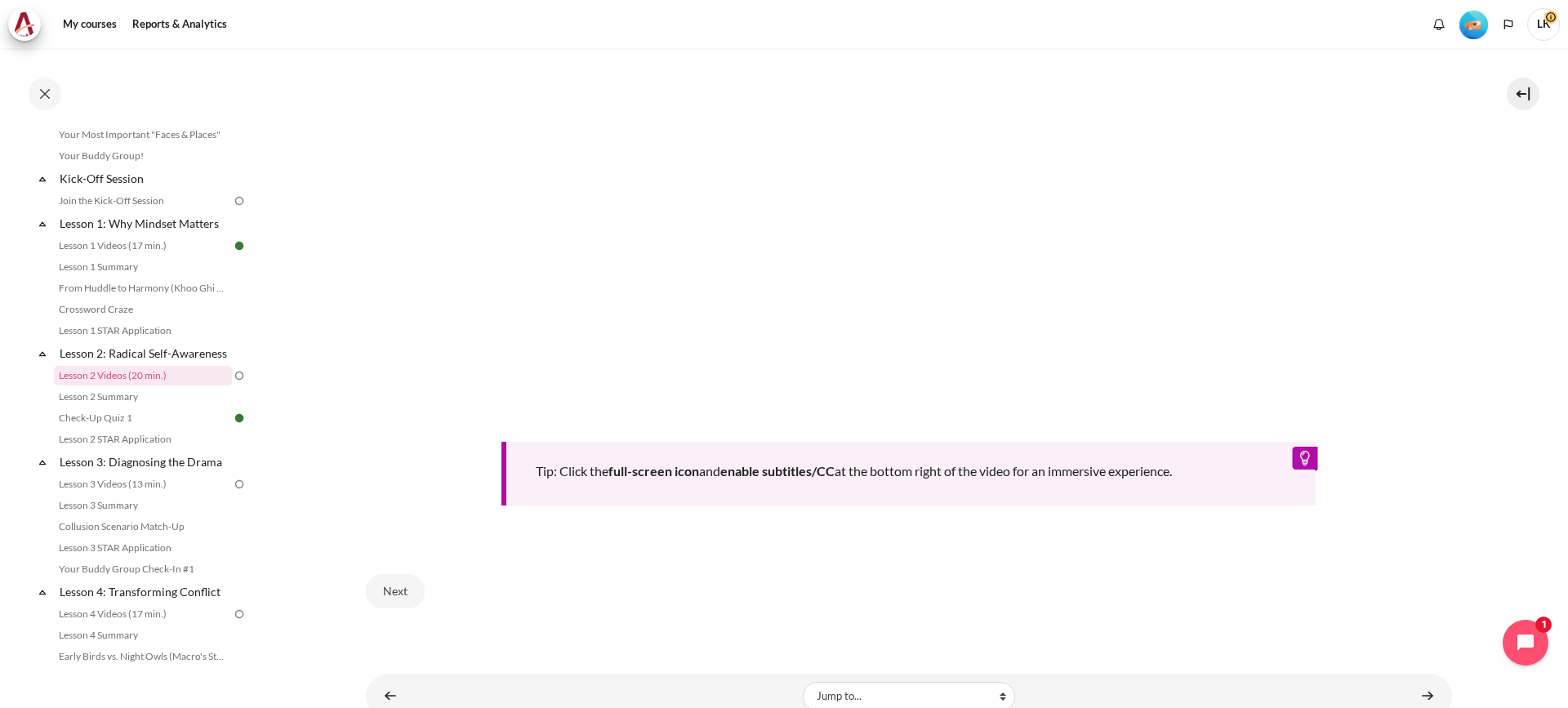 click on "Tip: Click the  full-screen icon  and  enable subtitles/CC  at the bottom right of the video for an immersive experience." at bounding box center [909, 474] 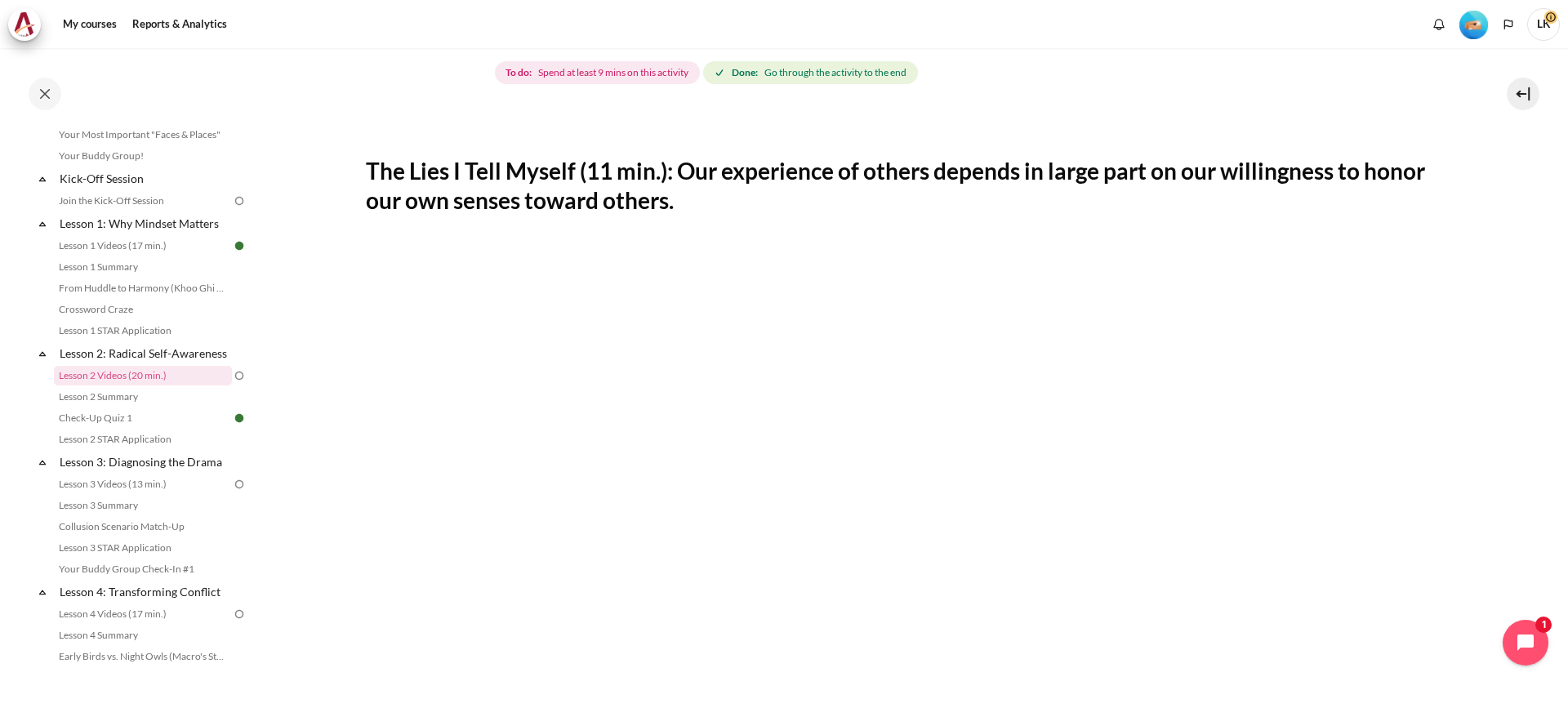 scroll, scrollTop: 47, scrollLeft: 0, axis: vertical 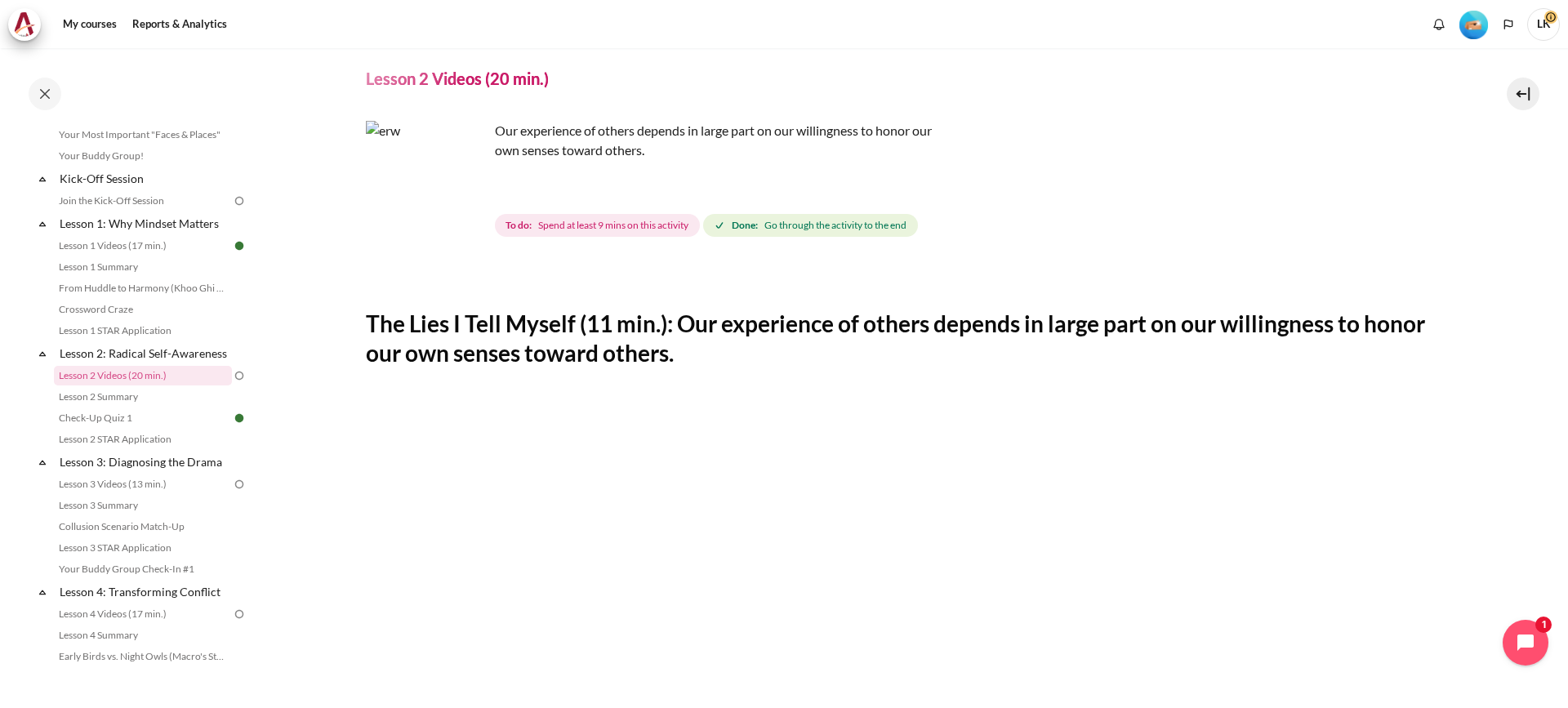 click on "Our
experience of others depends in large part on our willingness to honor our own
senses toward others.
Completion requirements
To do:   Spend at least 9 mins on this activity
Done:   Go through the activity to the end" at bounding box center [909, 180] 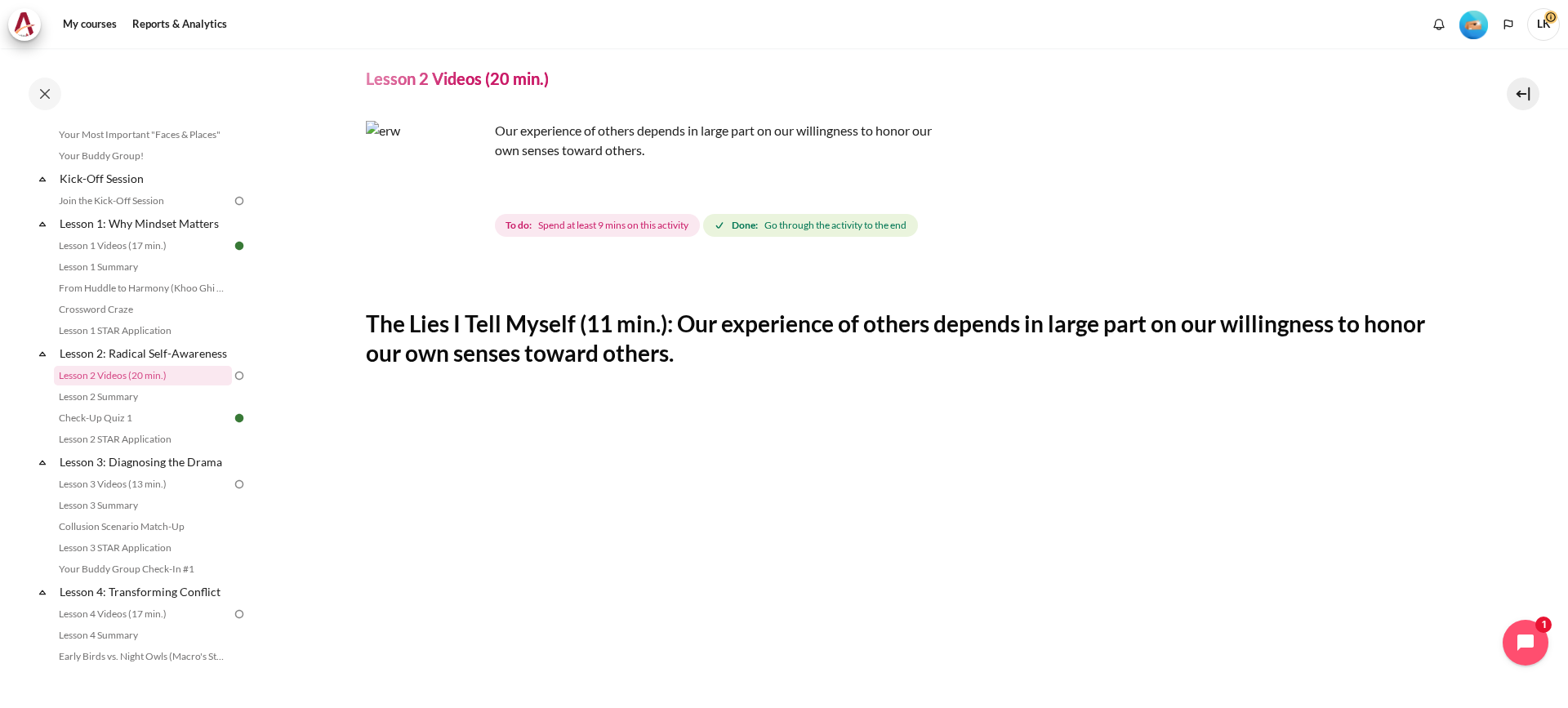 click on "The Lies I Tell Myself (11 min.): Our experience of others depends in large part on our willingness to honor our own senses toward others.
Tip: Click the  full-screen icon  and  enable subtitles/CC  at the bottom right of the video for an immersive experience.
Next" at bounding box center [909, 747] 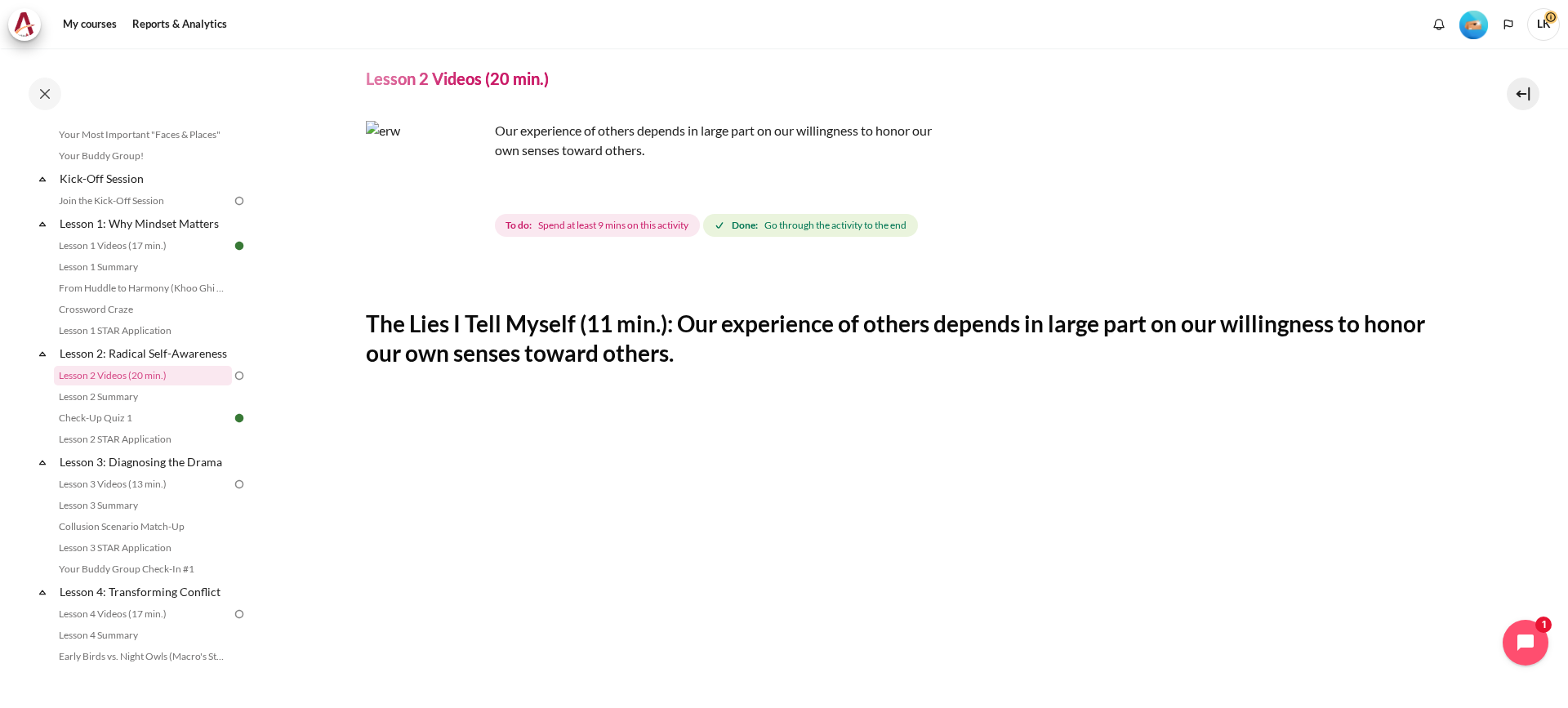 scroll, scrollTop: 155, scrollLeft: 0, axis: vertical 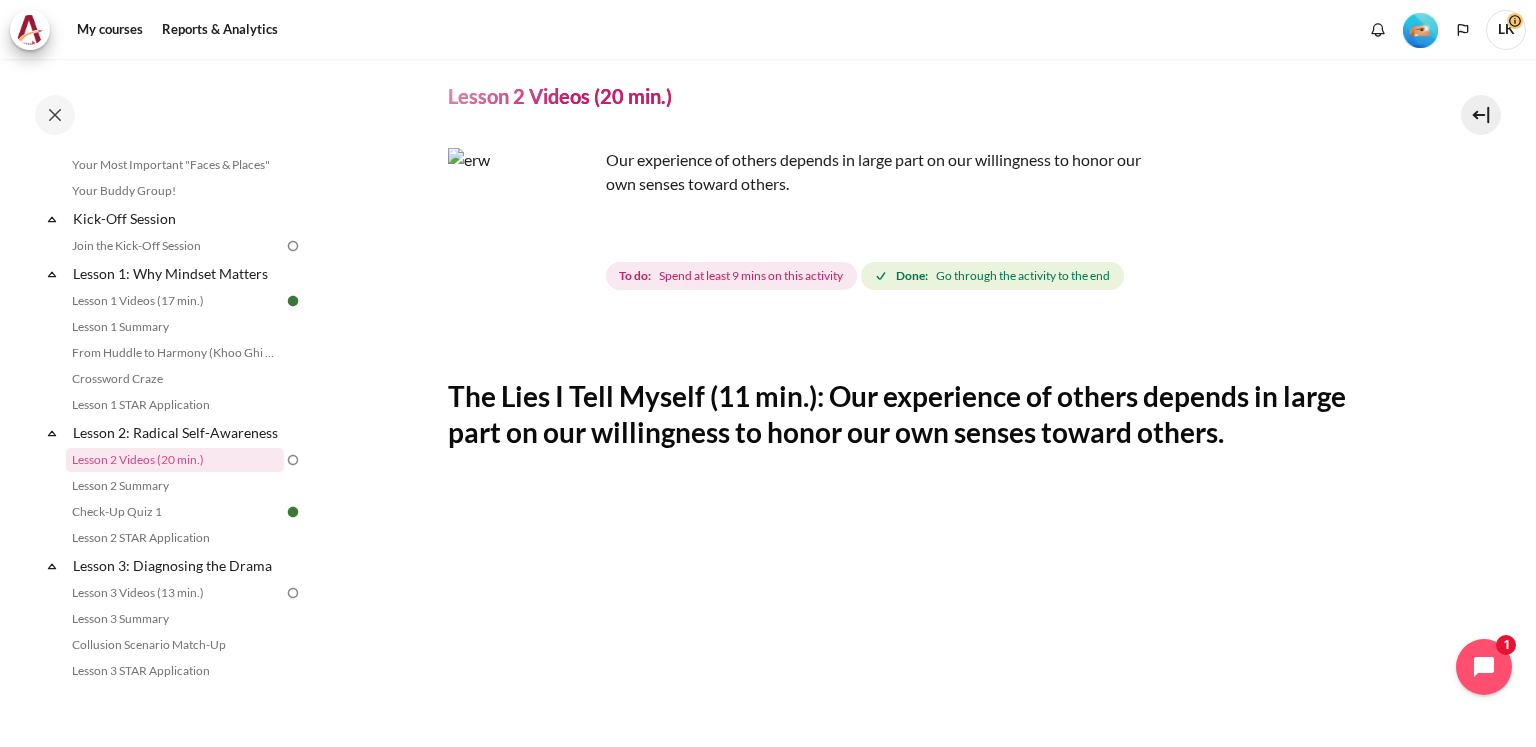 click on "Our
experience of others depends in large part on our willingness to honor our own
senses toward others." at bounding box center [798, 188] 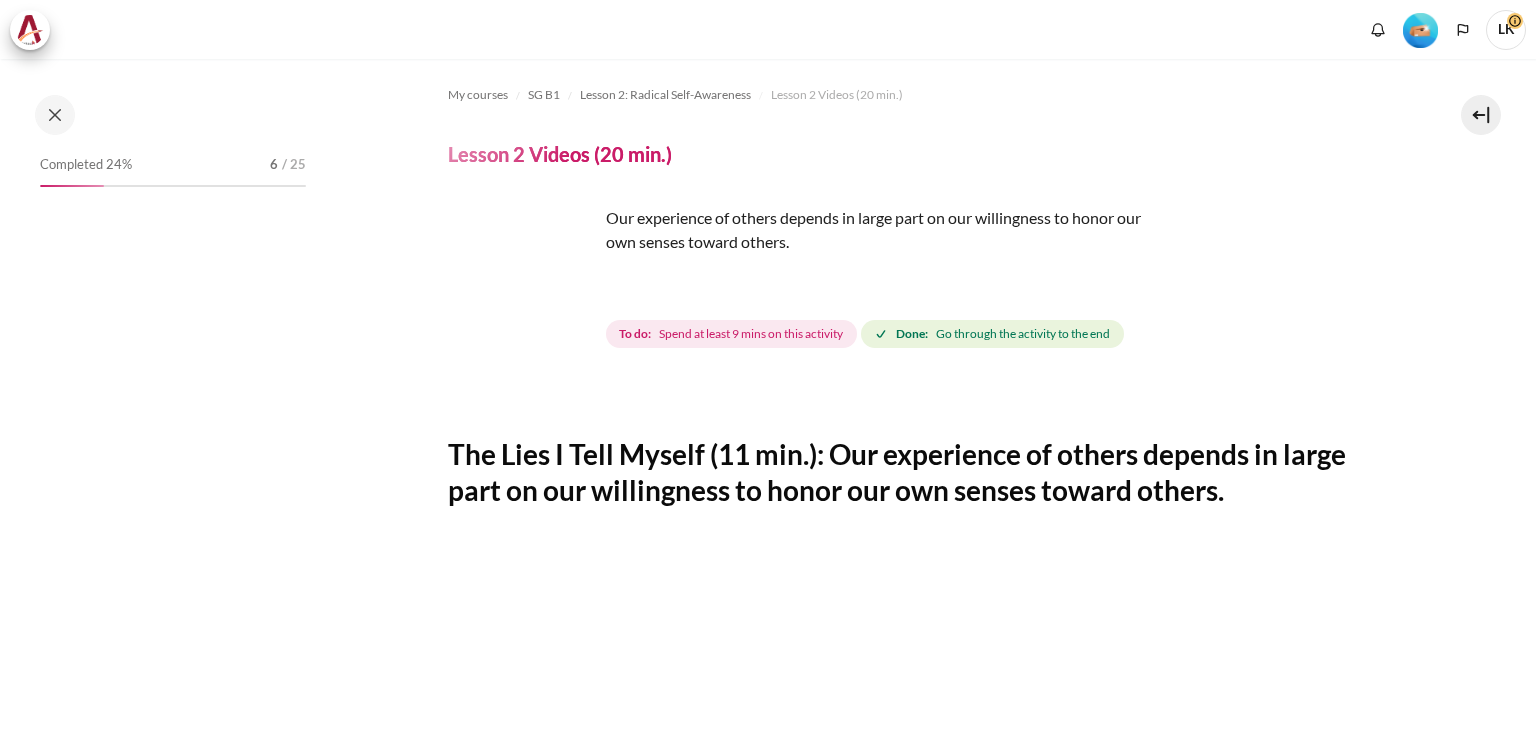 click on "Our
experience of others depends in large part on our willingness to honor our own
senses toward others.
Completion requirements
To do:   Spend at least 9 mins on this activity
Done:   Go through the activity to the end" at bounding box center (921, 279) 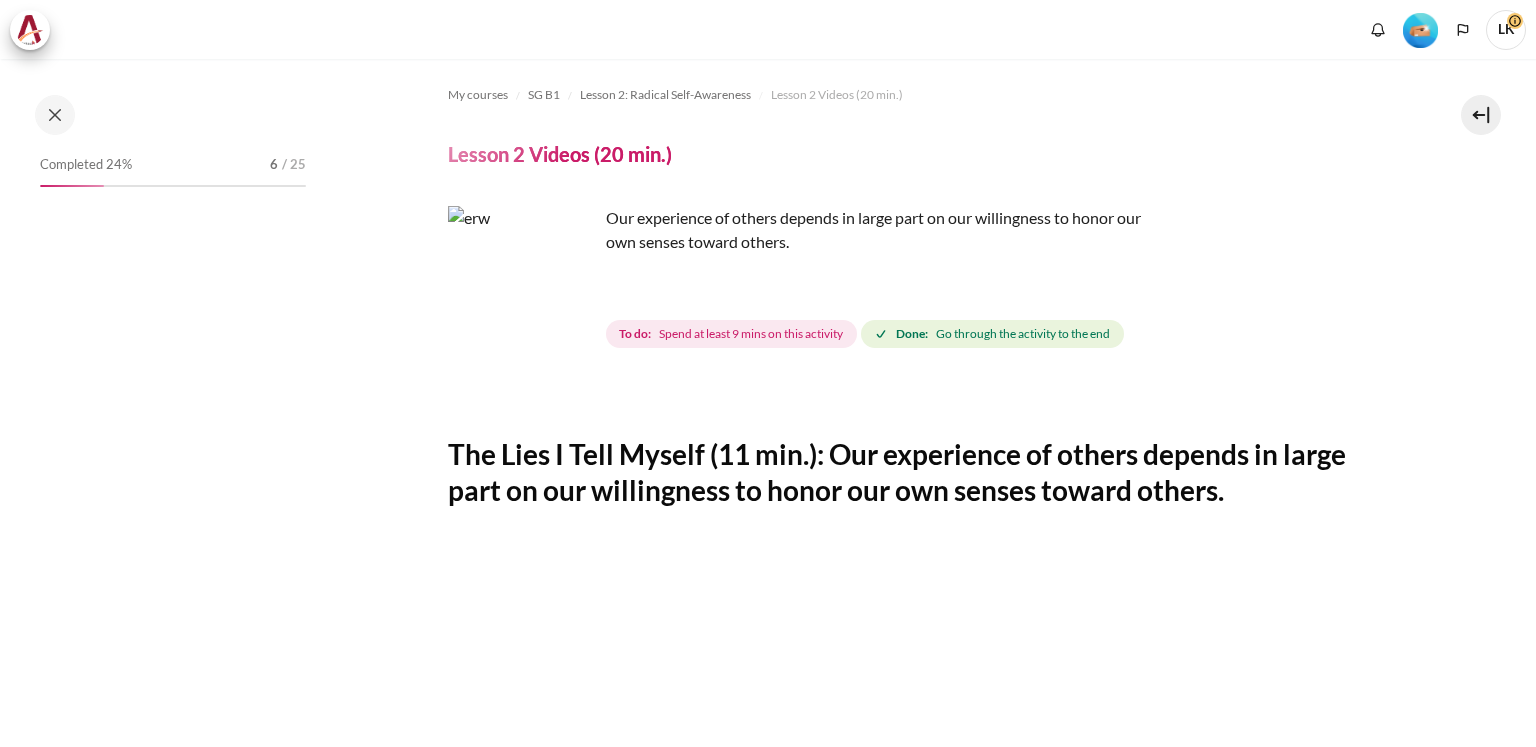 scroll, scrollTop: 0, scrollLeft: 0, axis: both 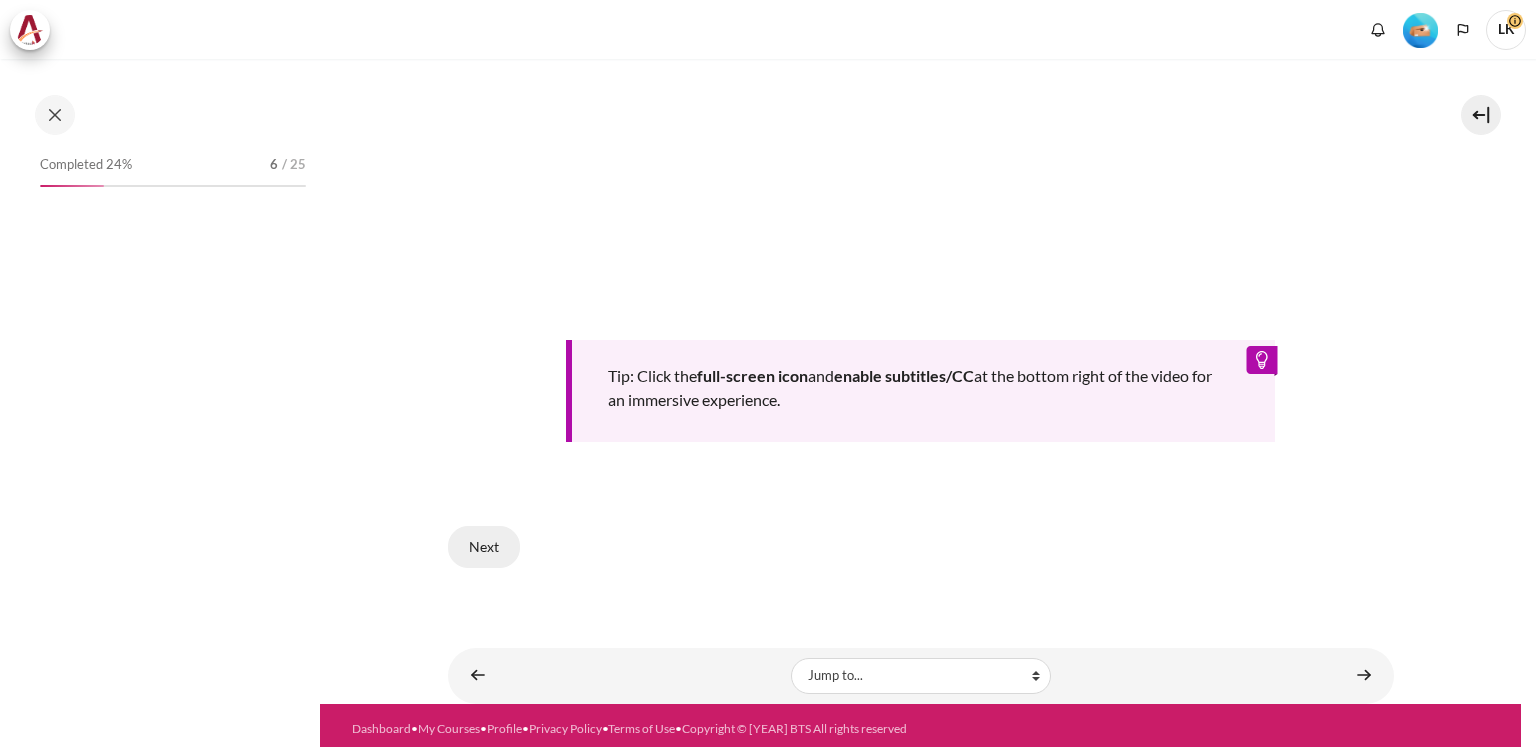 click on "Next" at bounding box center [484, 547] 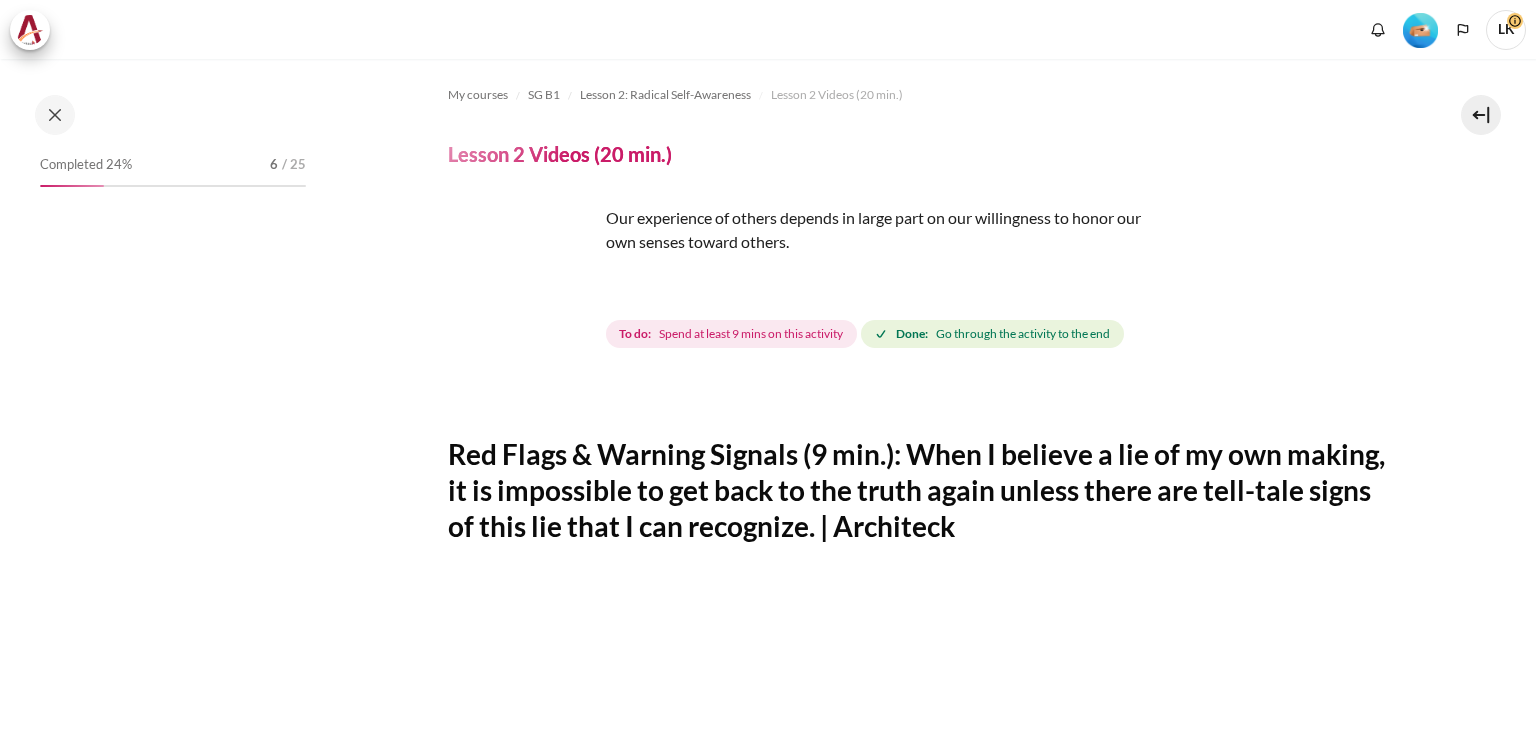 scroll, scrollTop: 0, scrollLeft: 0, axis: both 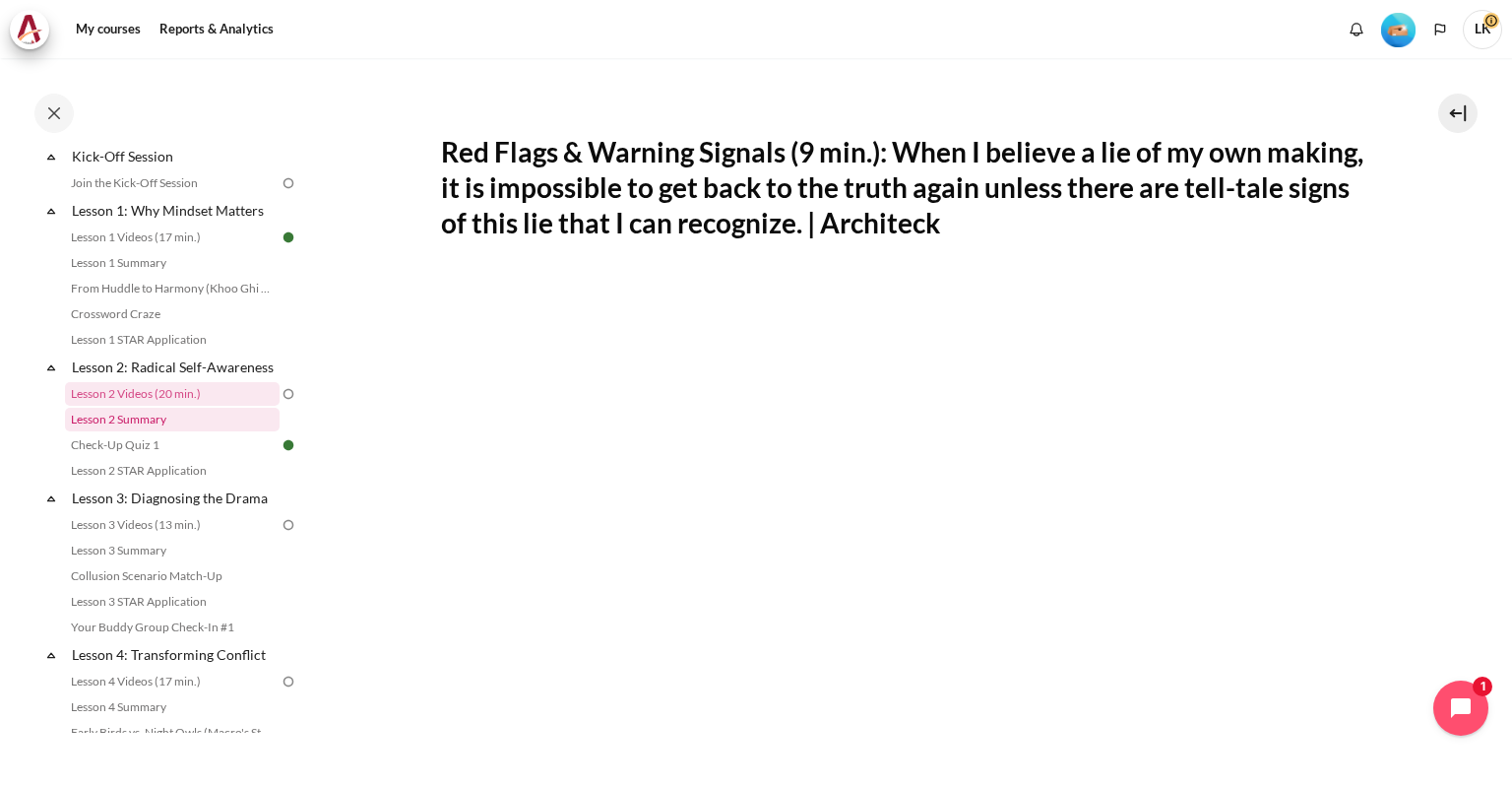 click on "Lesson 2 Summary" at bounding box center (172, 420) 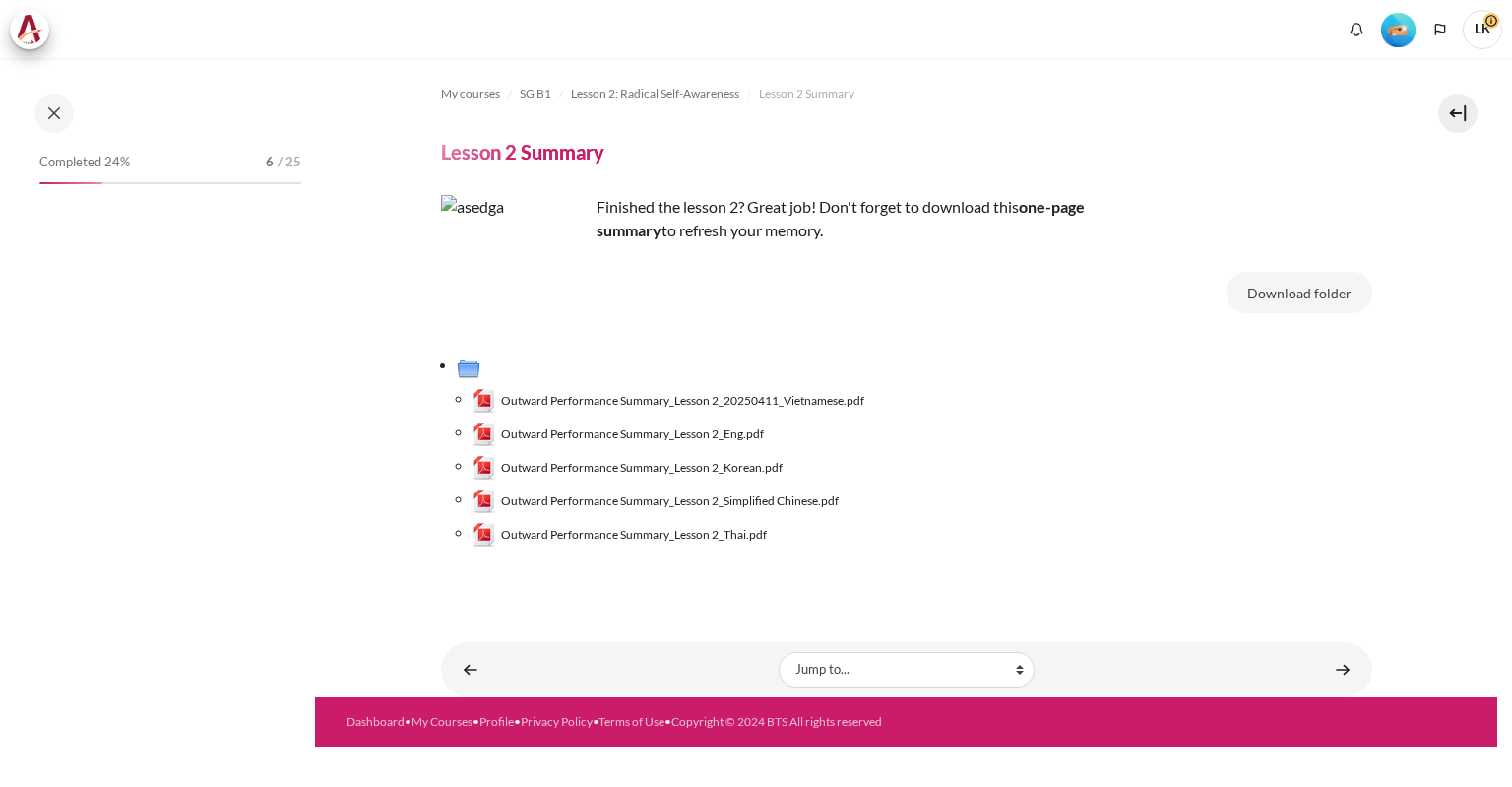 scroll, scrollTop: 0, scrollLeft: 0, axis: both 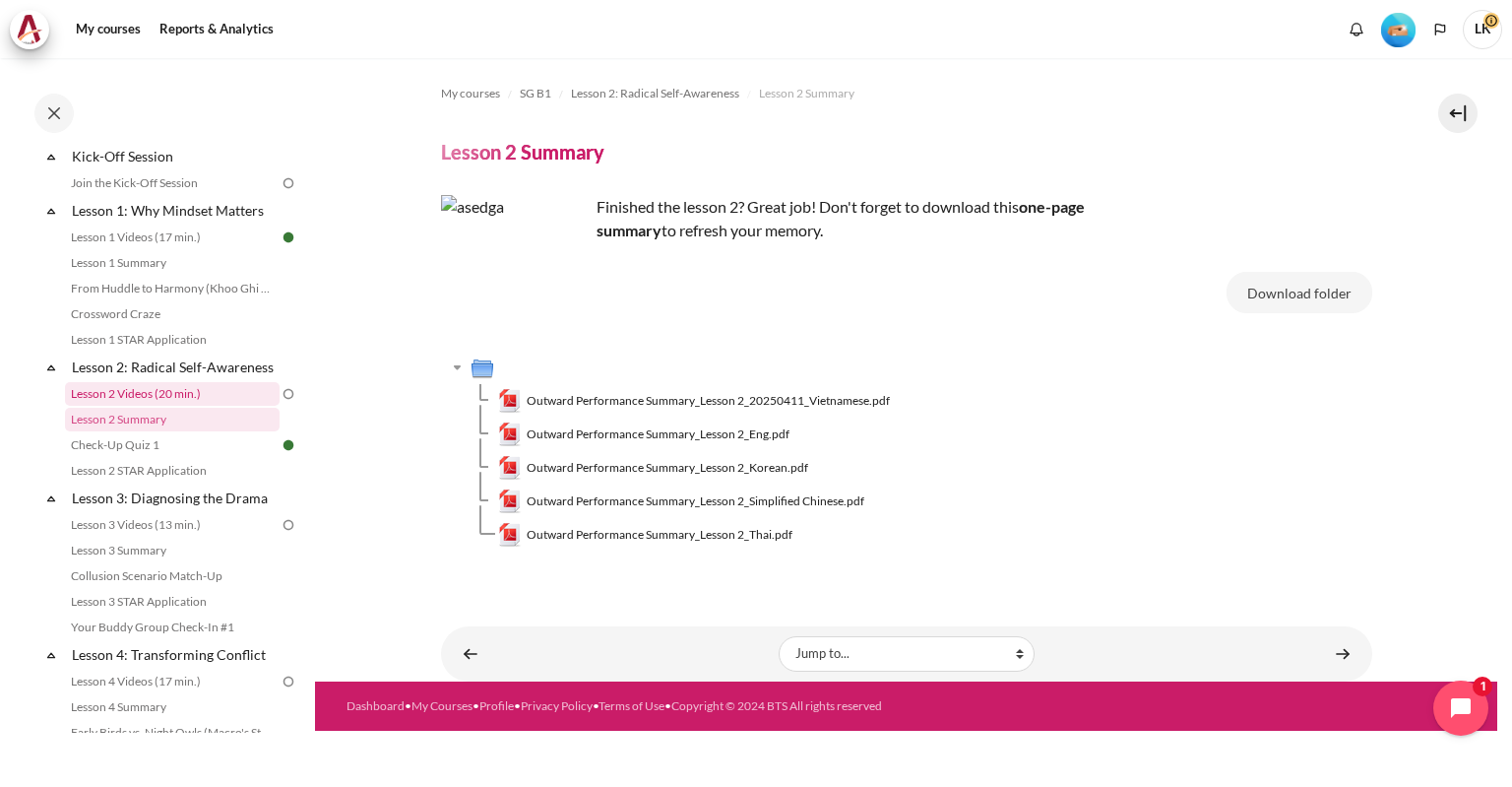 click on "Lesson 2 Videos (20 min.)" at bounding box center [172, 394] 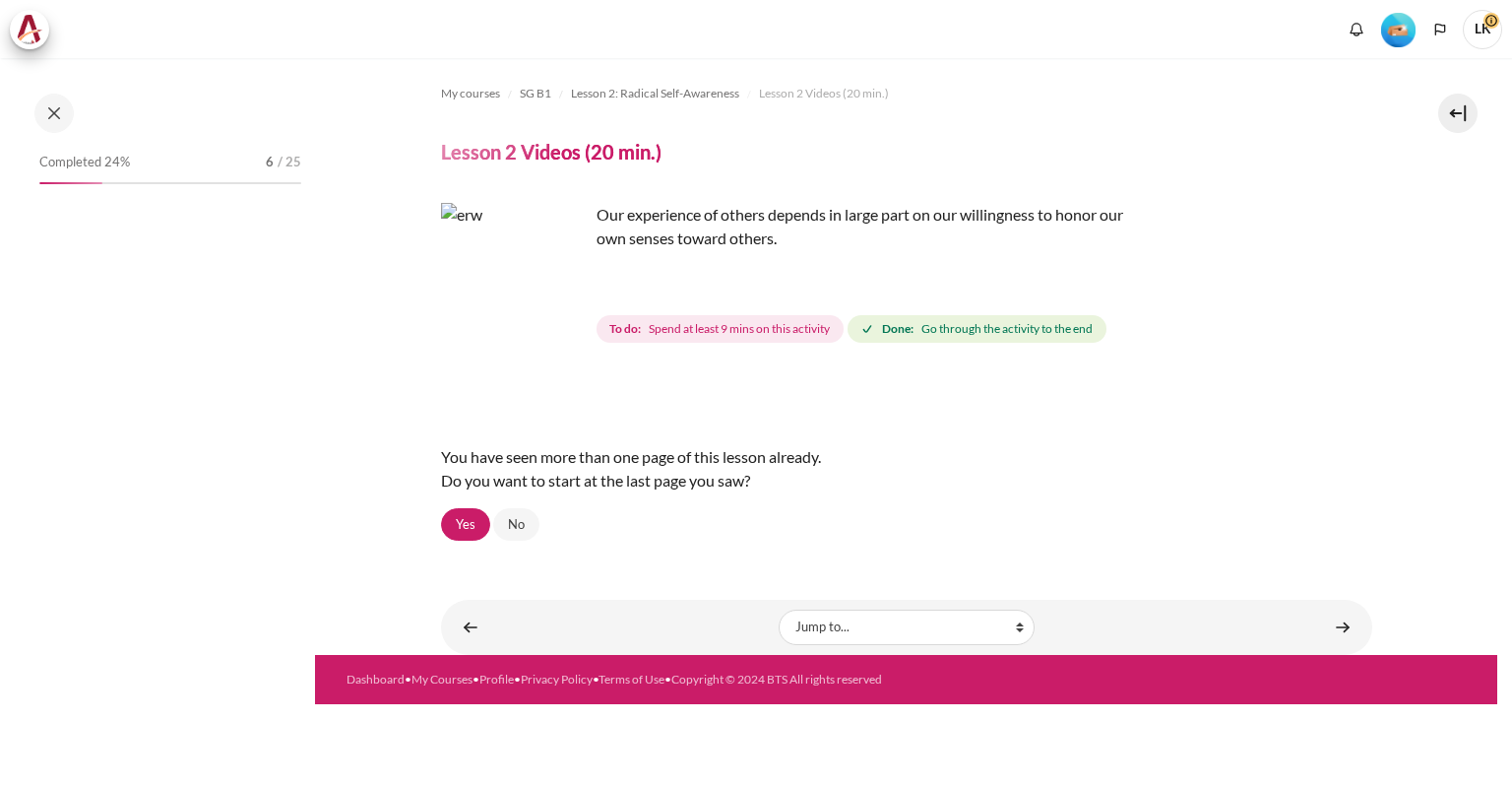 scroll, scrollTop: 0, scrollLeft: 0, axis: both 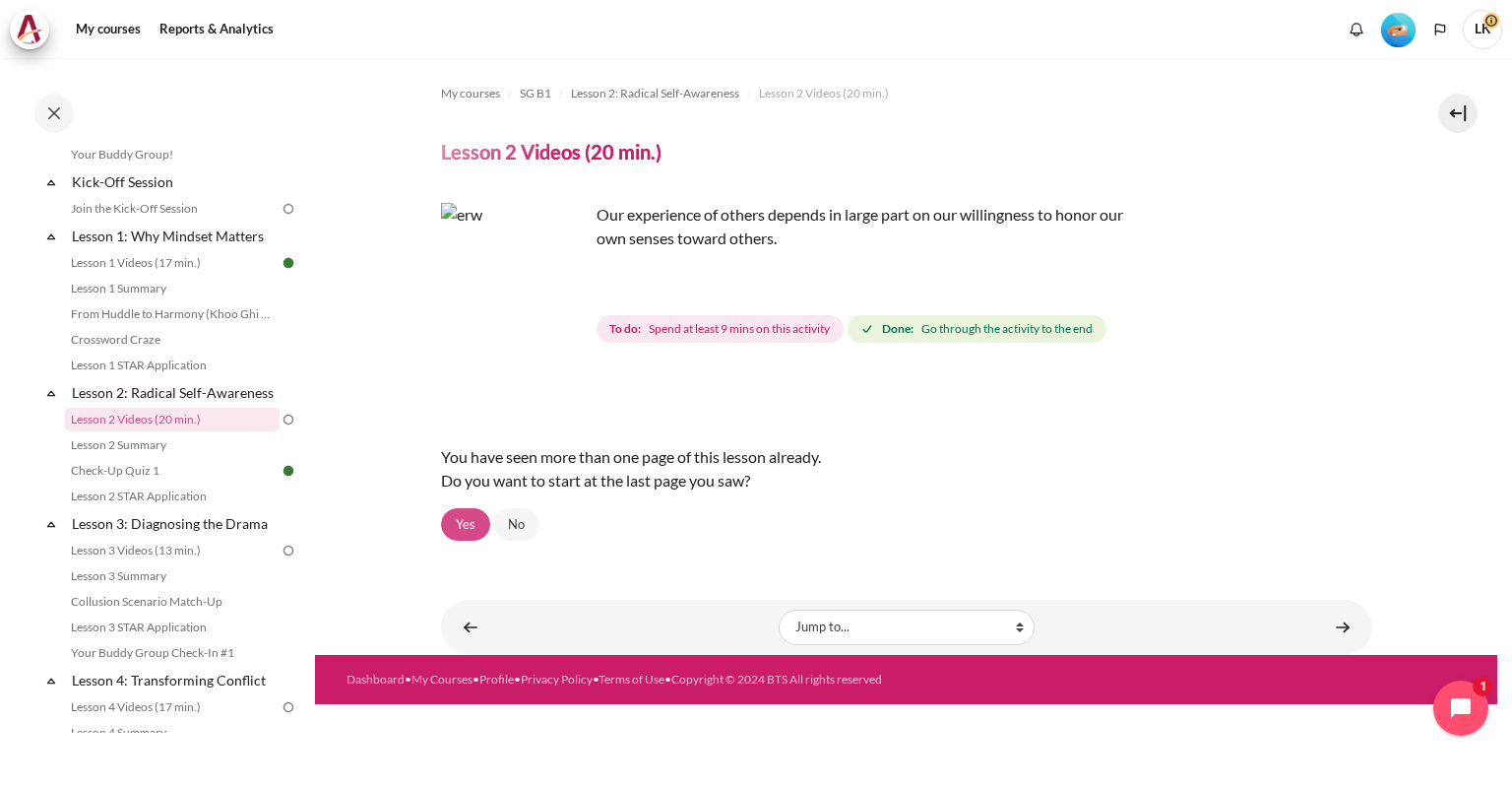 click on "Yes" at bounding box center (466, 525) 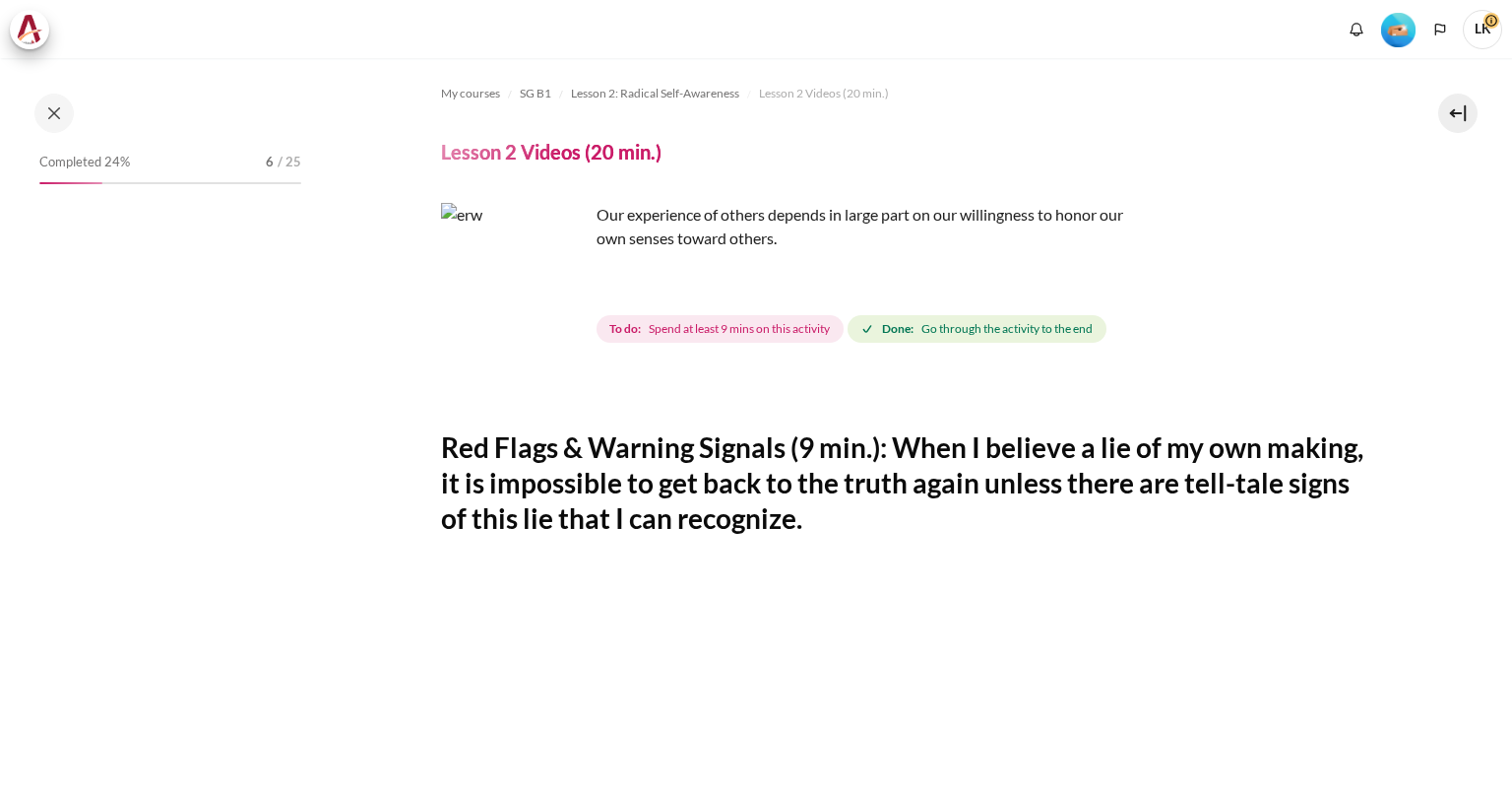 scroll, scrollTop: 0, scrollLeft: 0, axis: both 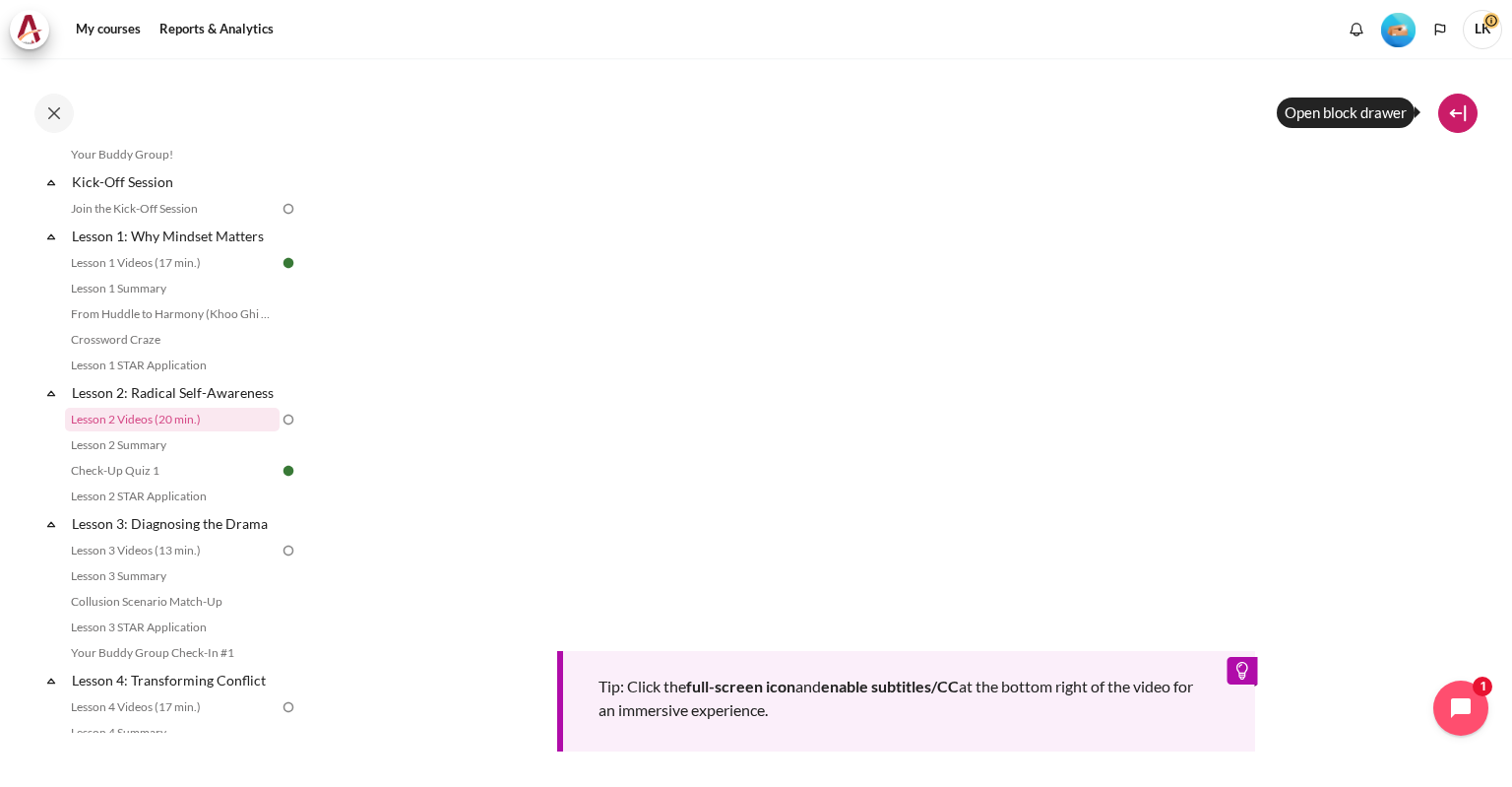 click at bounding box center [1458, 113] 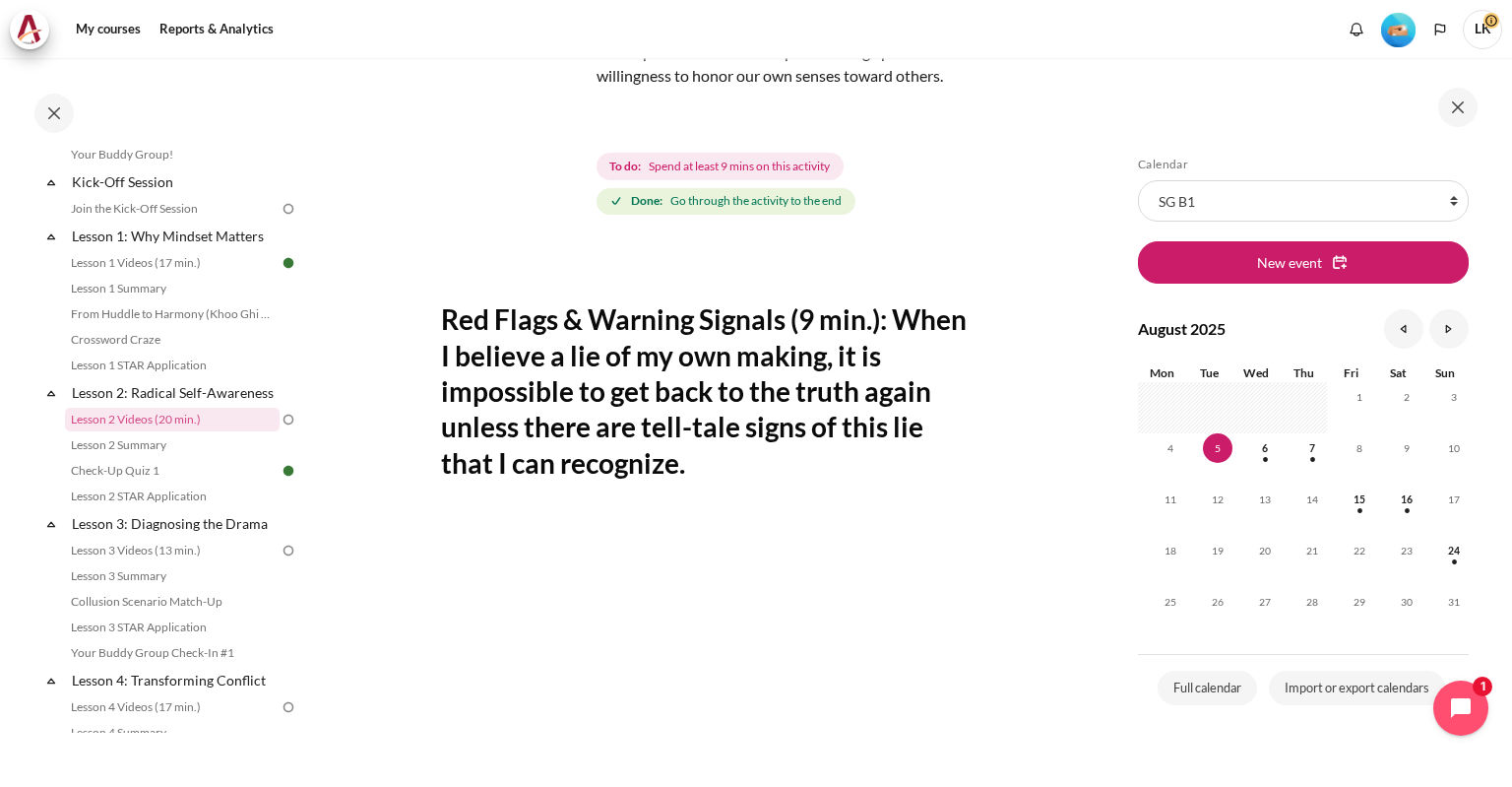 scroll, scrollTop: 197, scrollLeft: 0, axis: vertical 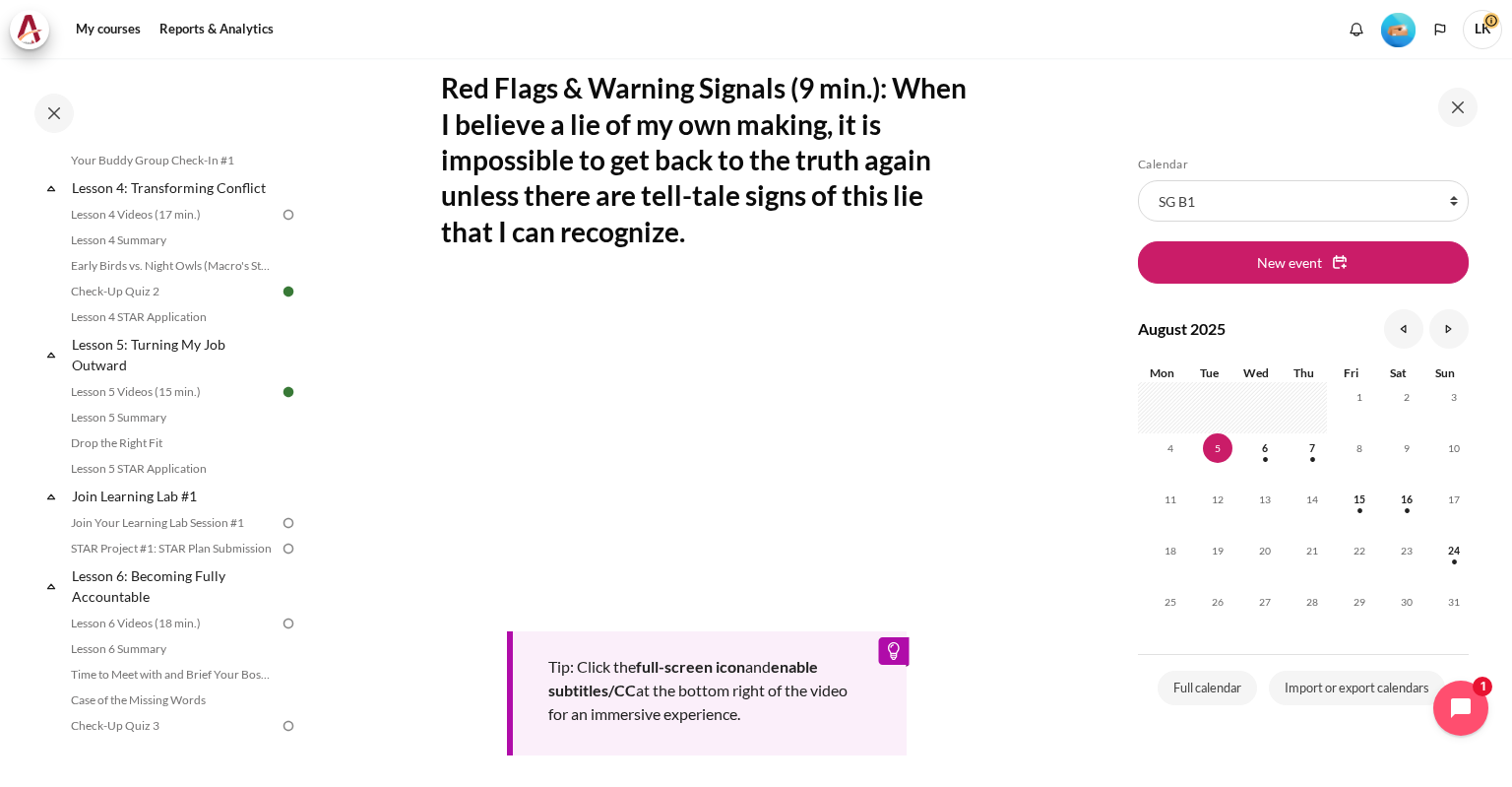 click on "LK" at bounding box center [1482, 30] 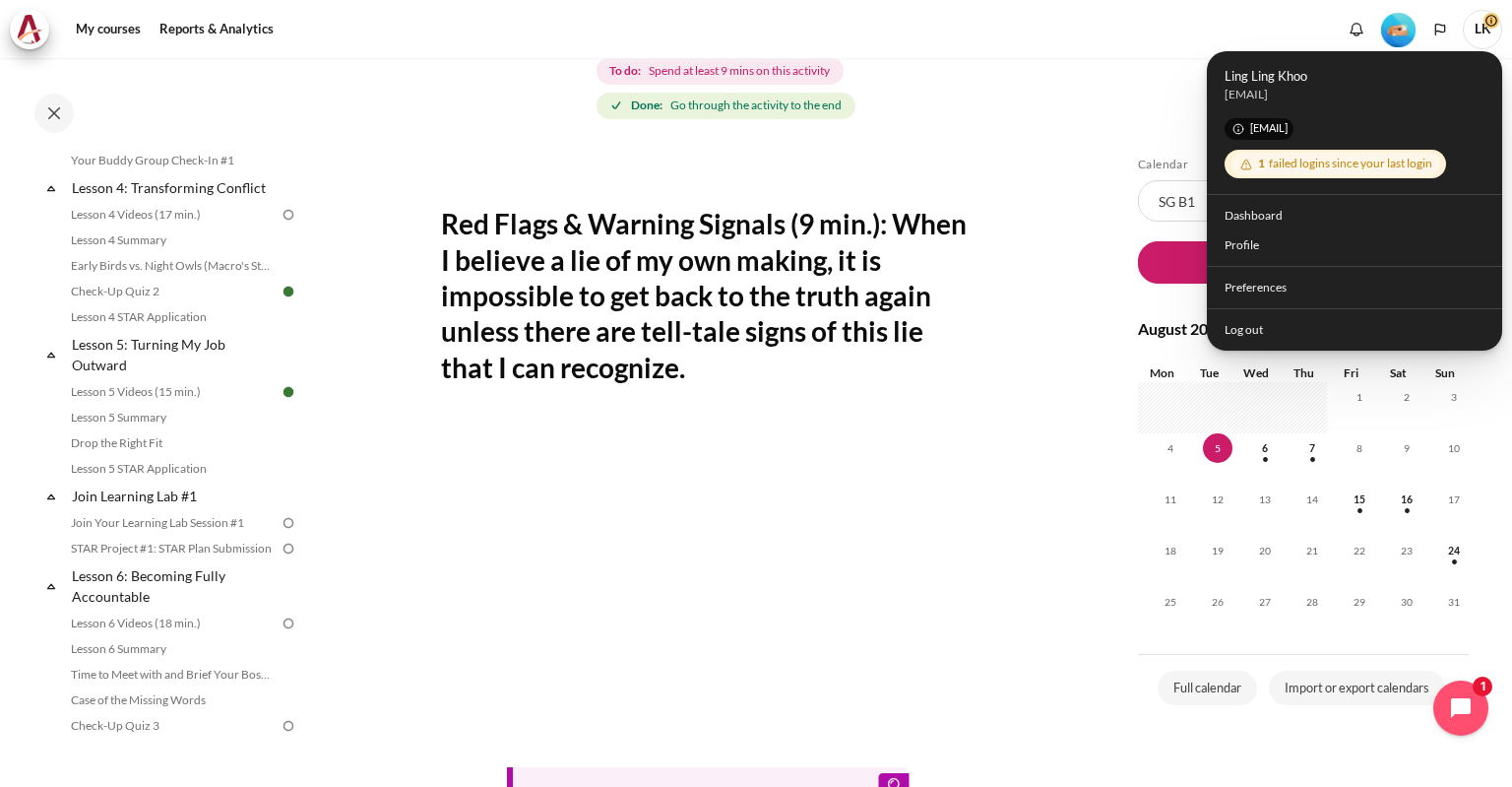 scroll, scrollTop: 221, scrollLeft: 0, axis: vertical 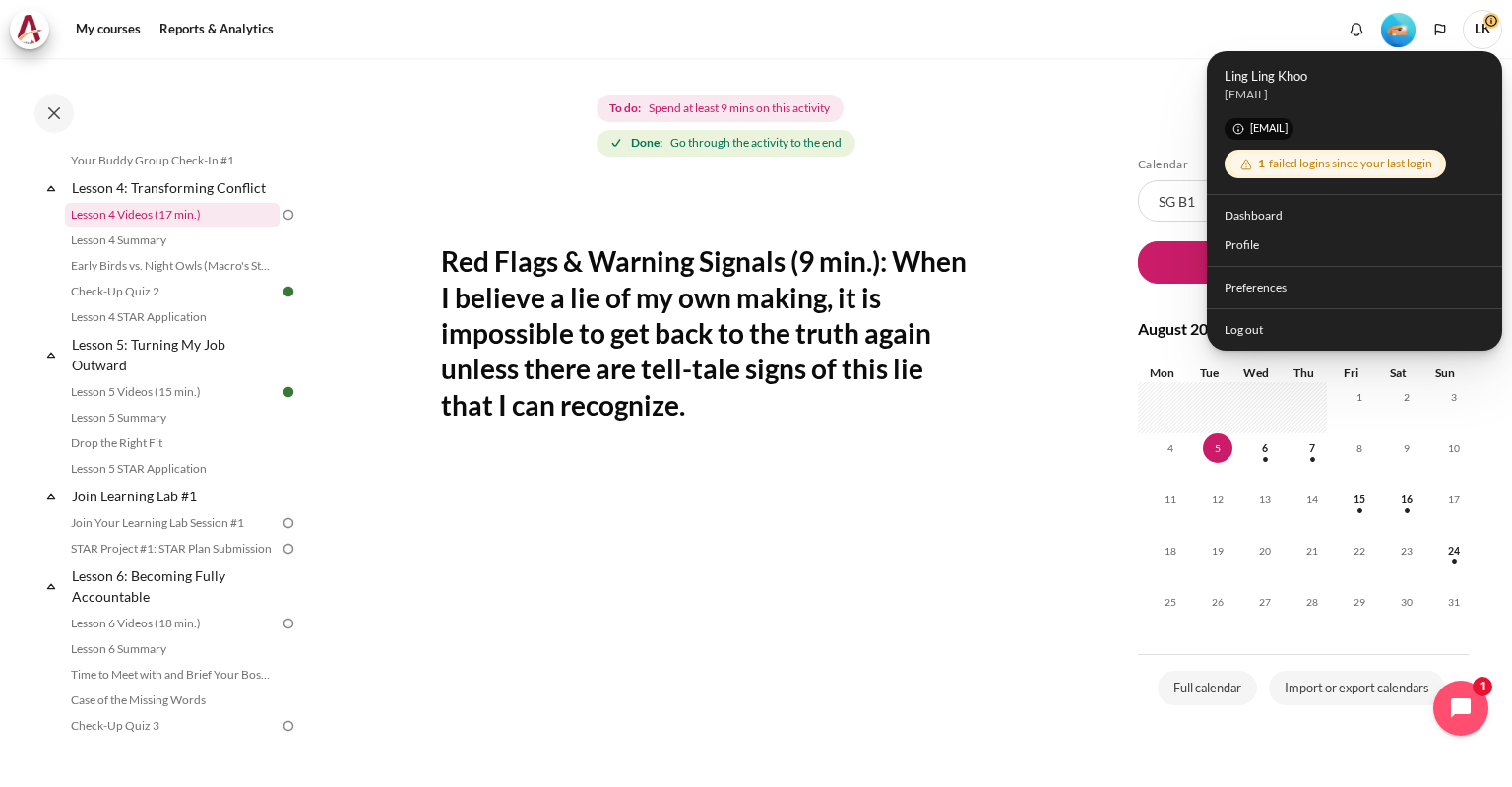 click on "Lesson 4 Videos (17 min.)" at bounding box center [172, 215] 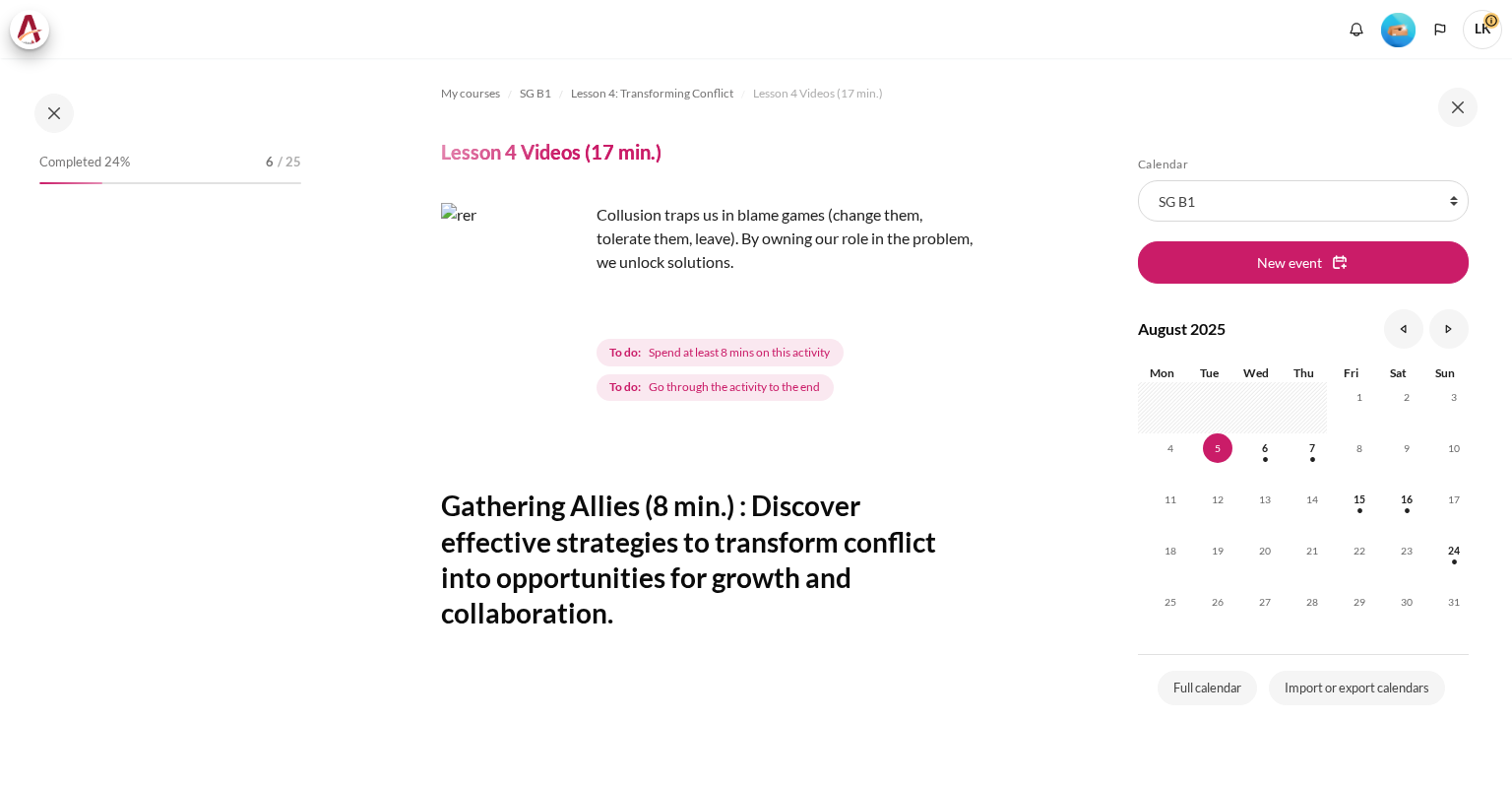 scroll, scrollTop: 0, scrollLeft: 0, axis: both 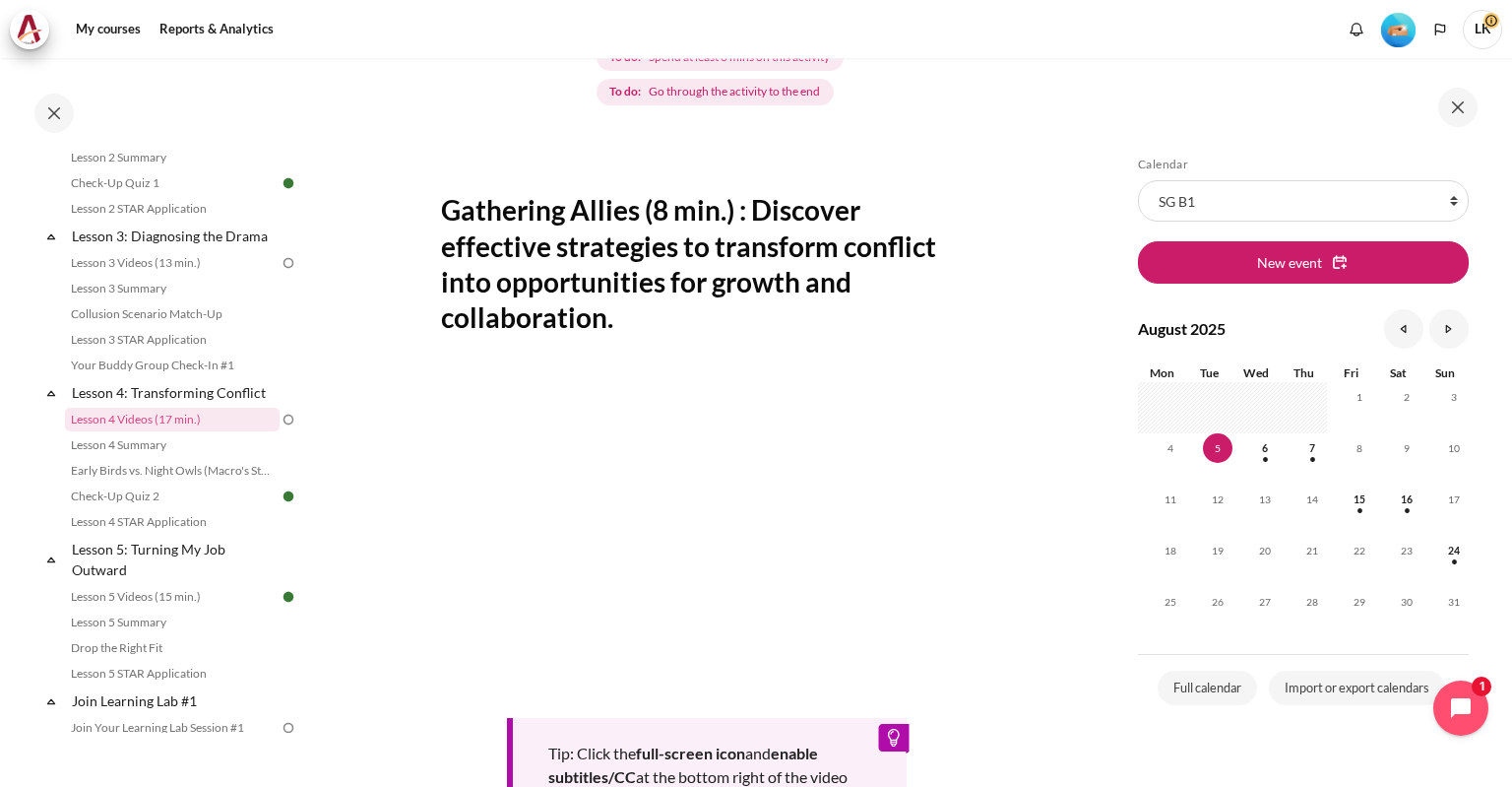 drag, startPoint x: 352, startPoint y: 359, endPoint x: 389, endPoint y: 427, distance: 77.41447 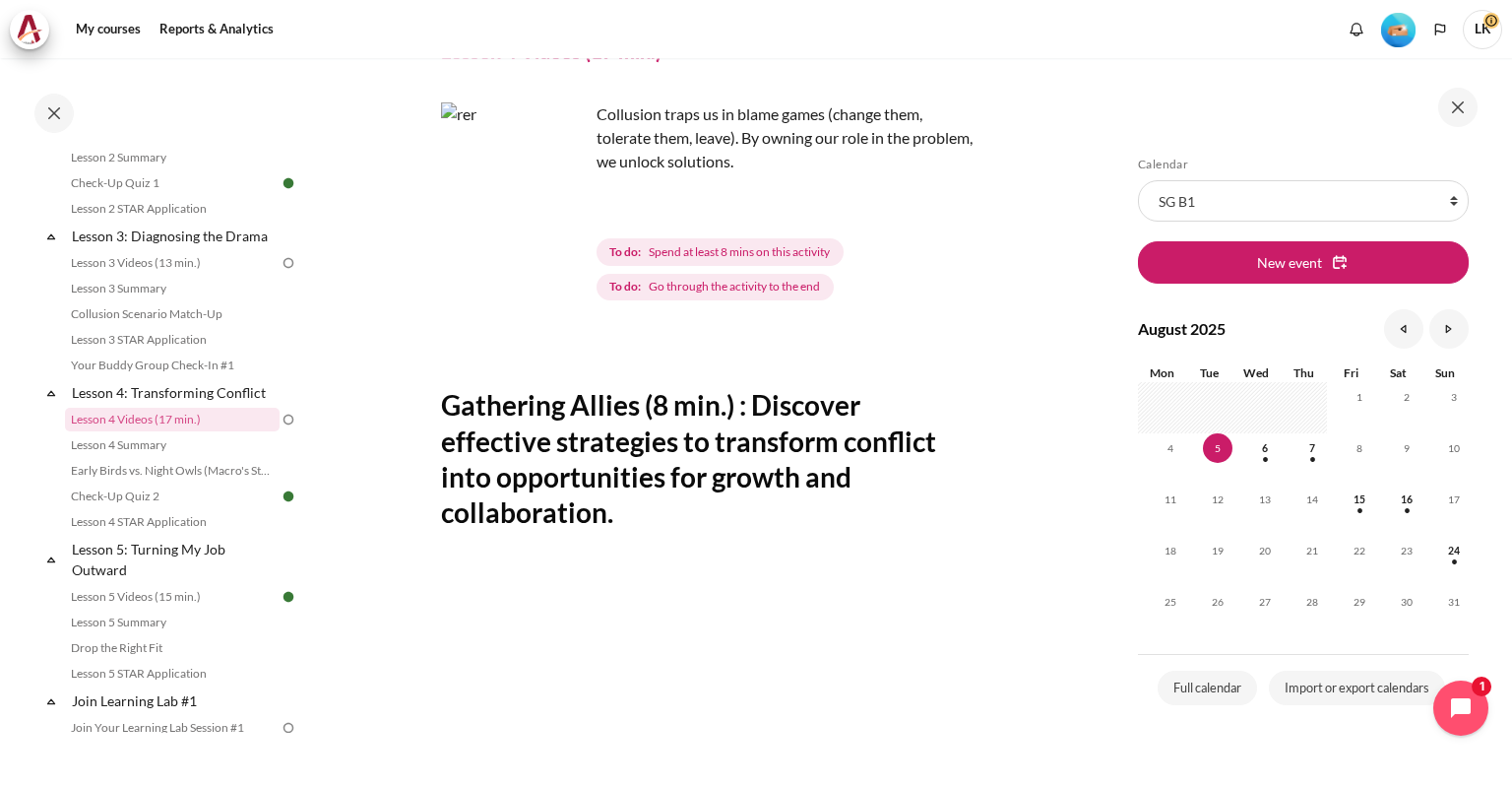 scroll, scrollTop: 0, scrollLeft: 0, axis: both 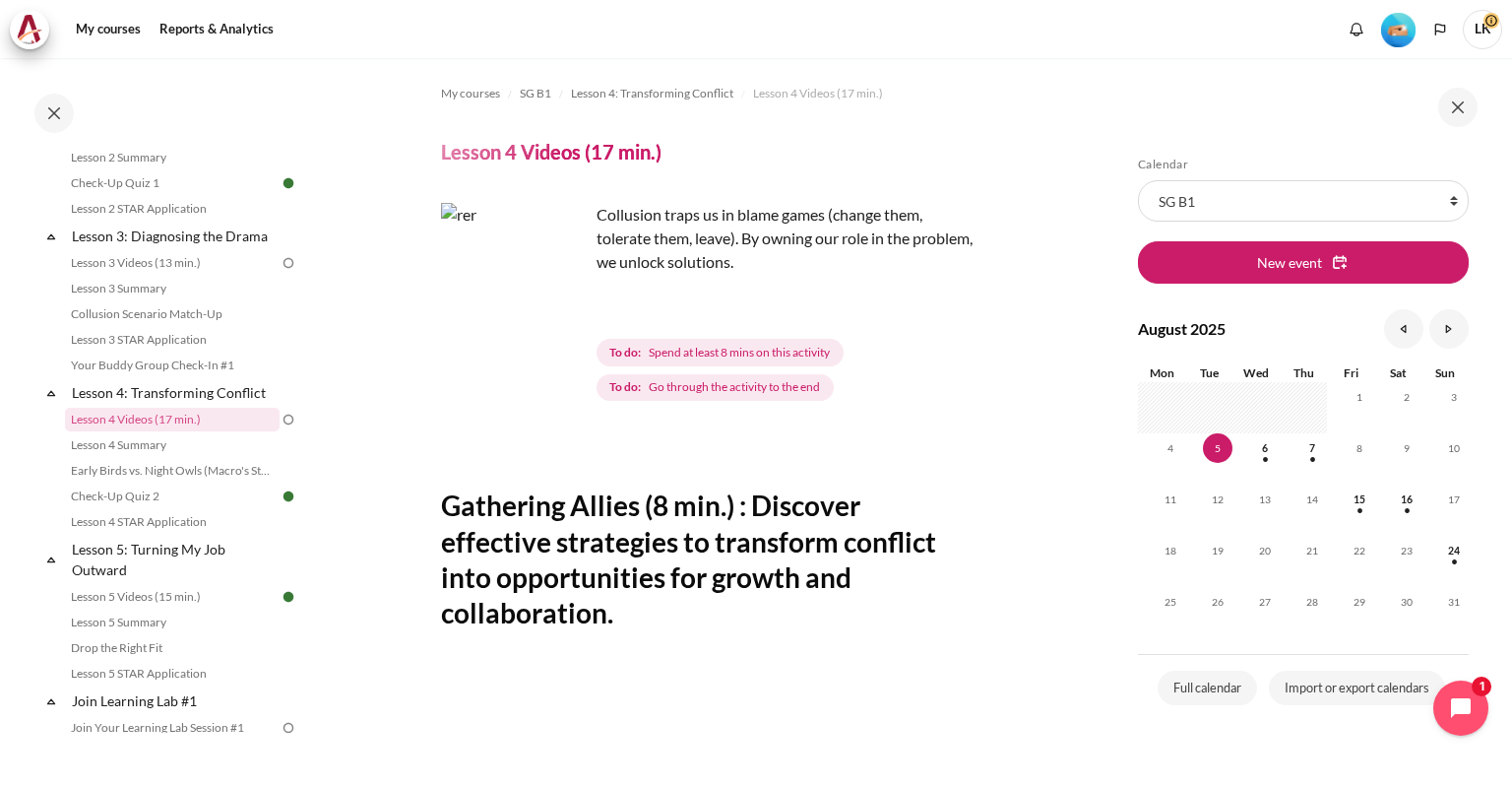 click at bounding box center (515, 277) 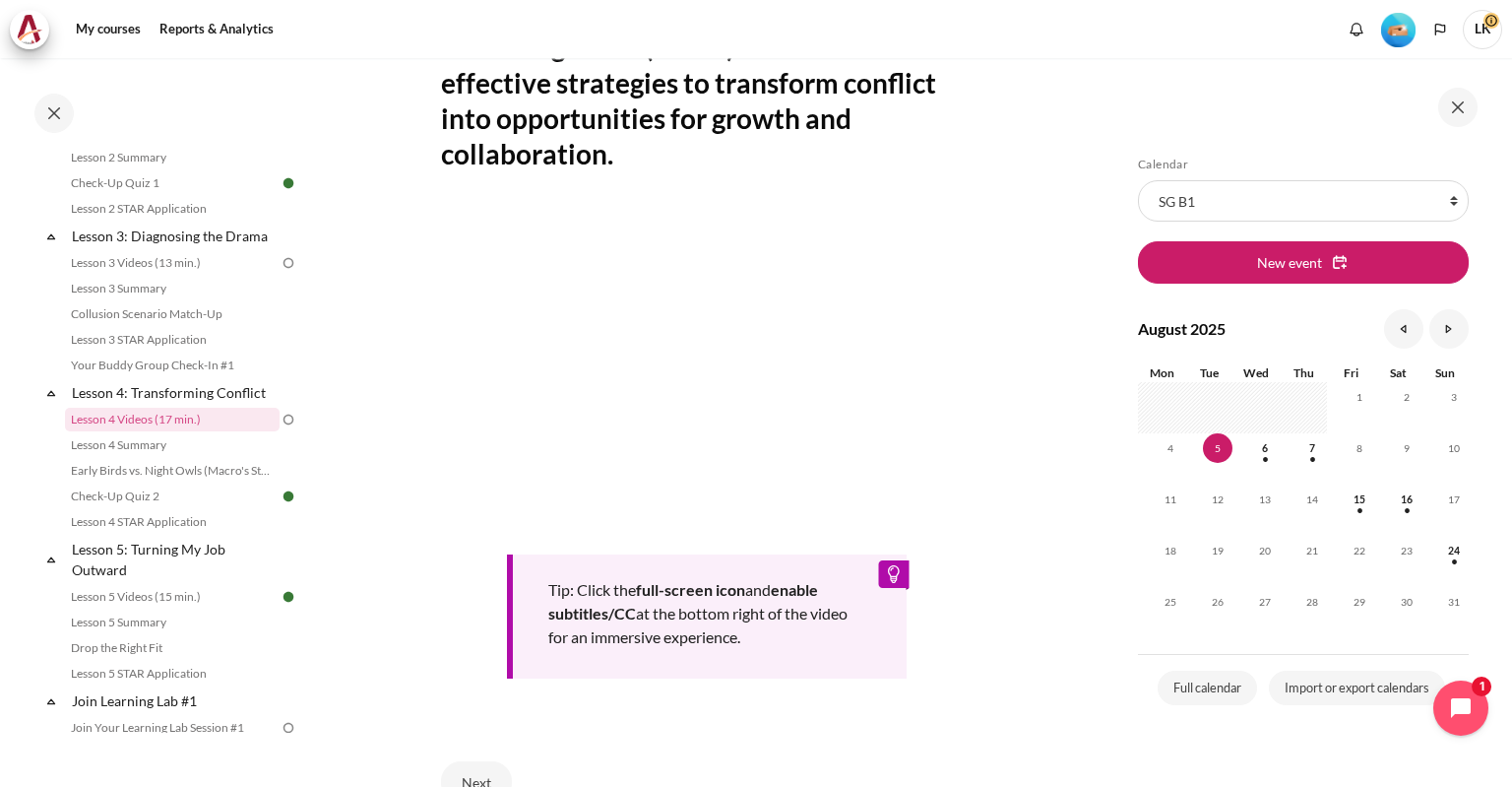 scroll, scrollTop: 670, scrollLeft: 0, axis: vertical 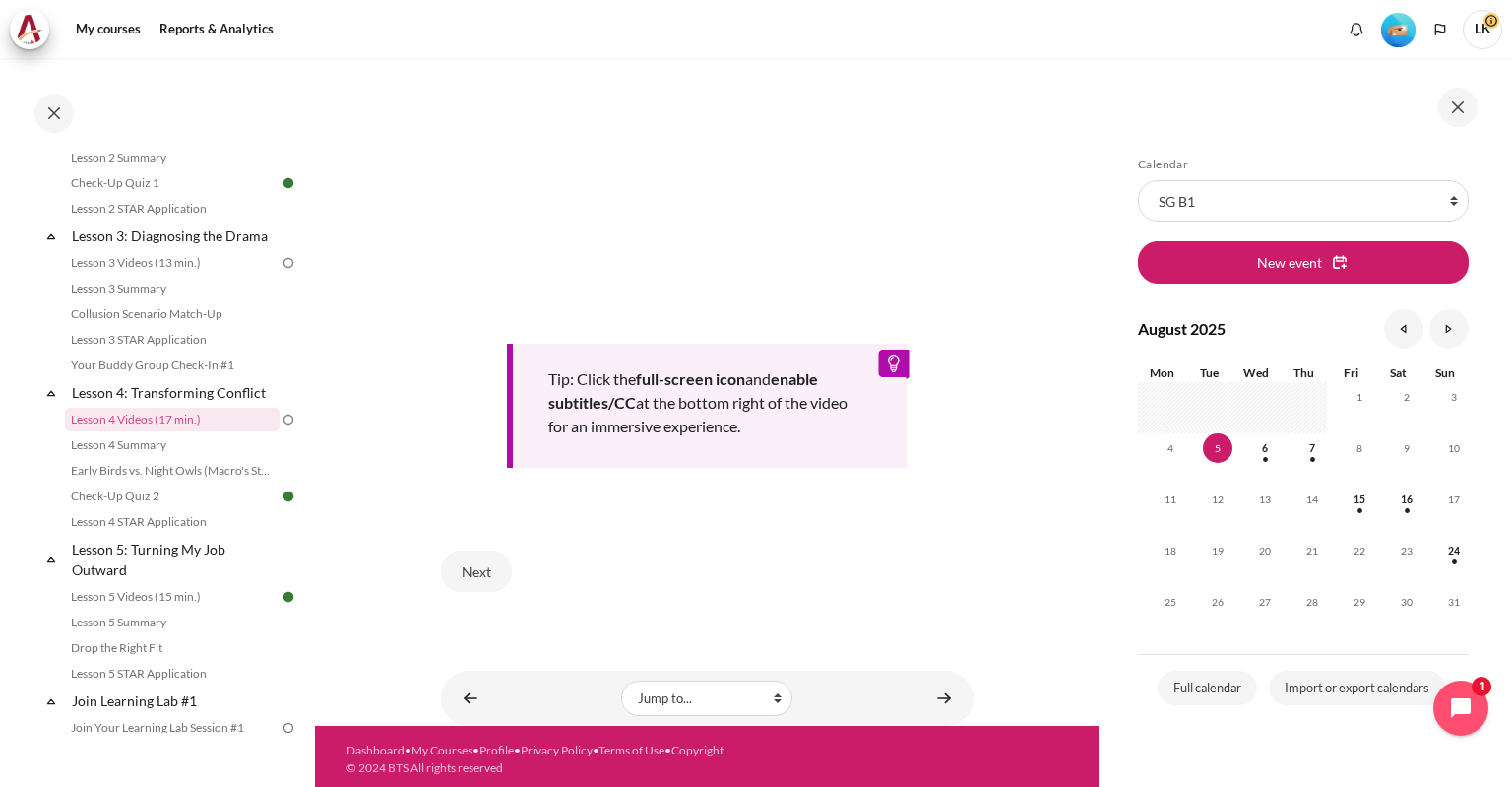 click on "My courses
SG B1
Lesson 4: Transforming Conflict
Lesson 4 Videos (17 min.)
Lesson 4 Videos (17 min.)
Completion requirements" at bounding box center [707, 57] 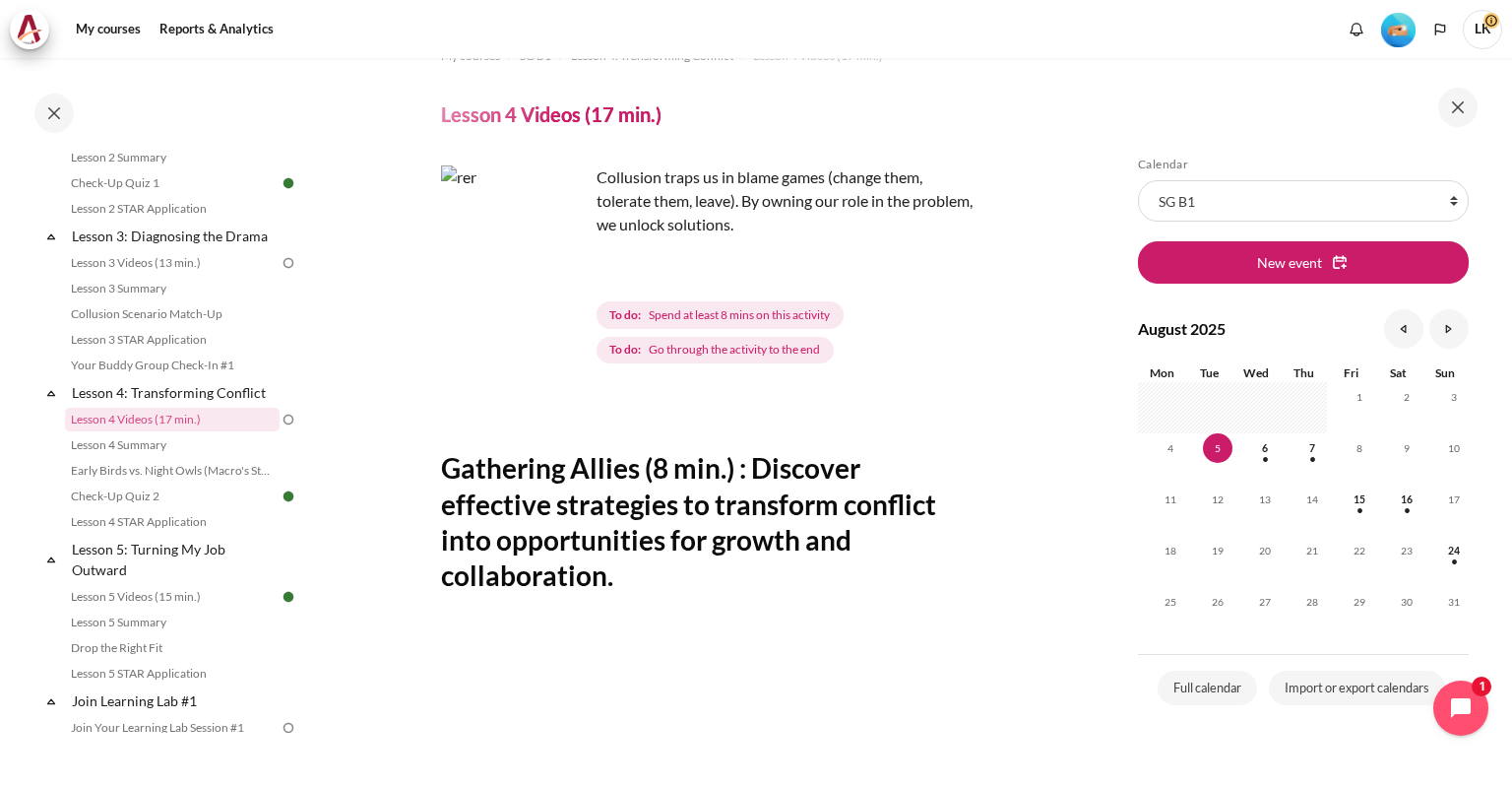 scroll, scrollTop: 0, scrollLeft: 0, axis: both 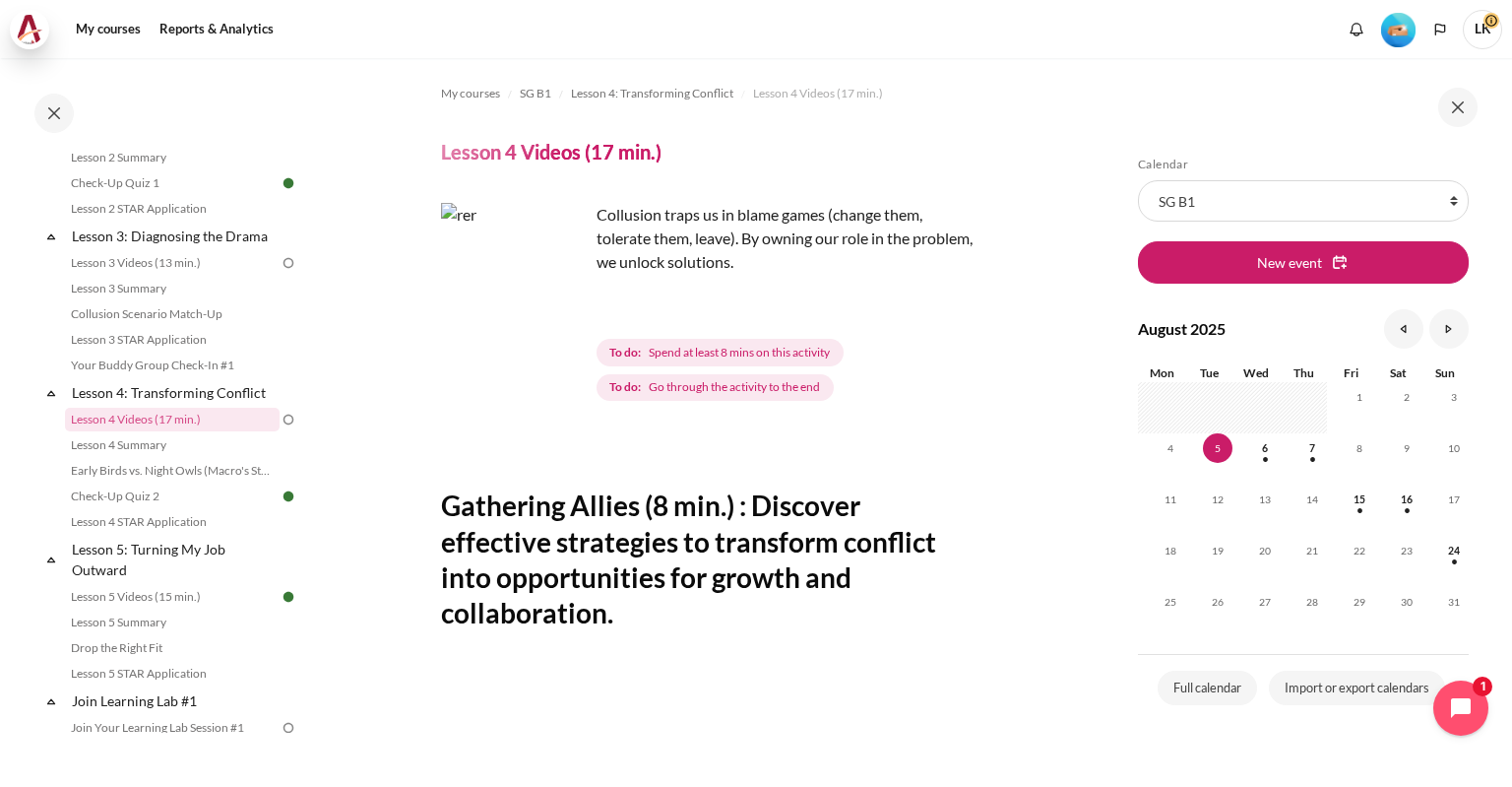 click at bounding box center [30, 30] 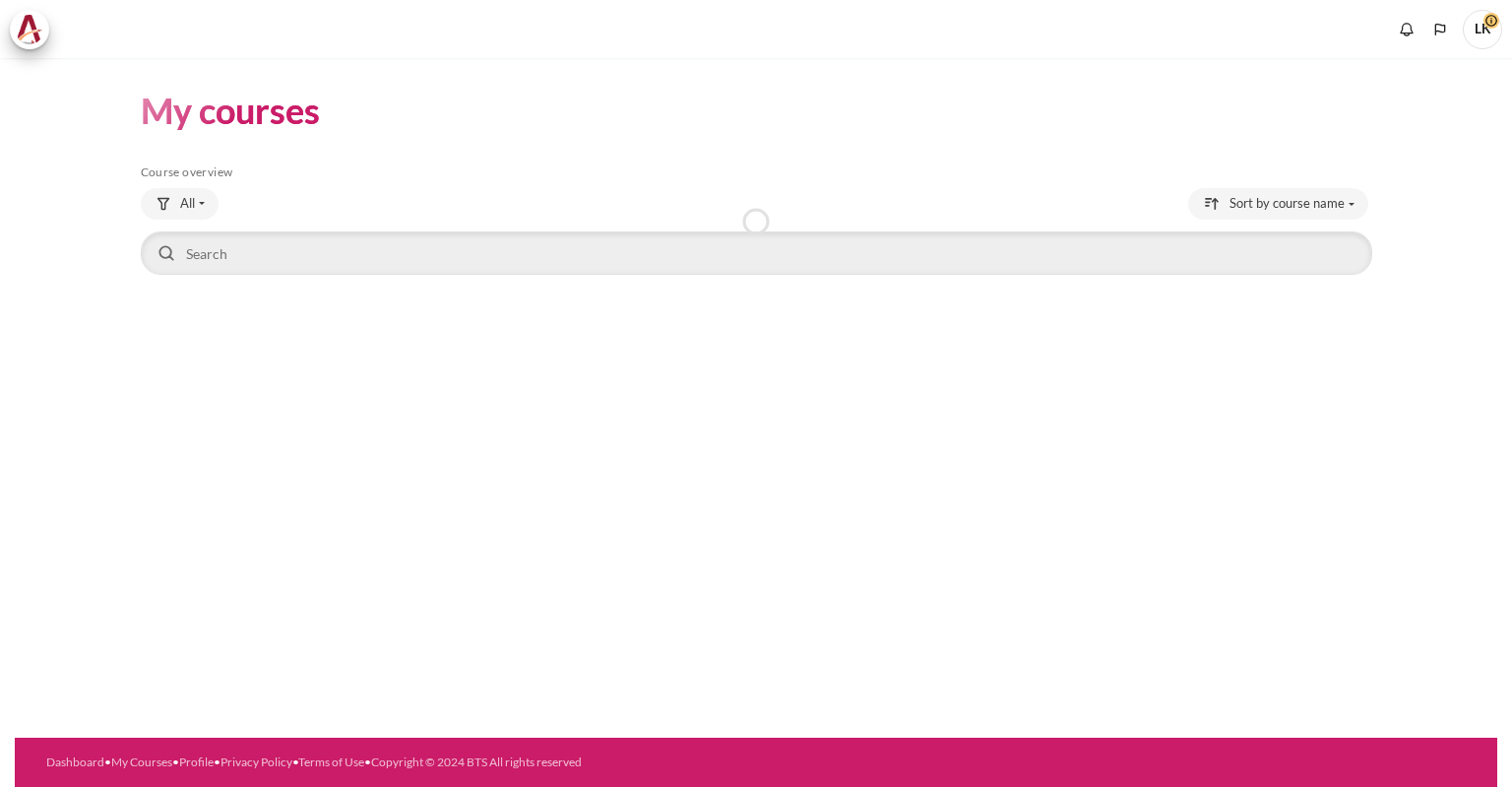scroll, scrollTop: 0, scrollLeft: 0, axis: both 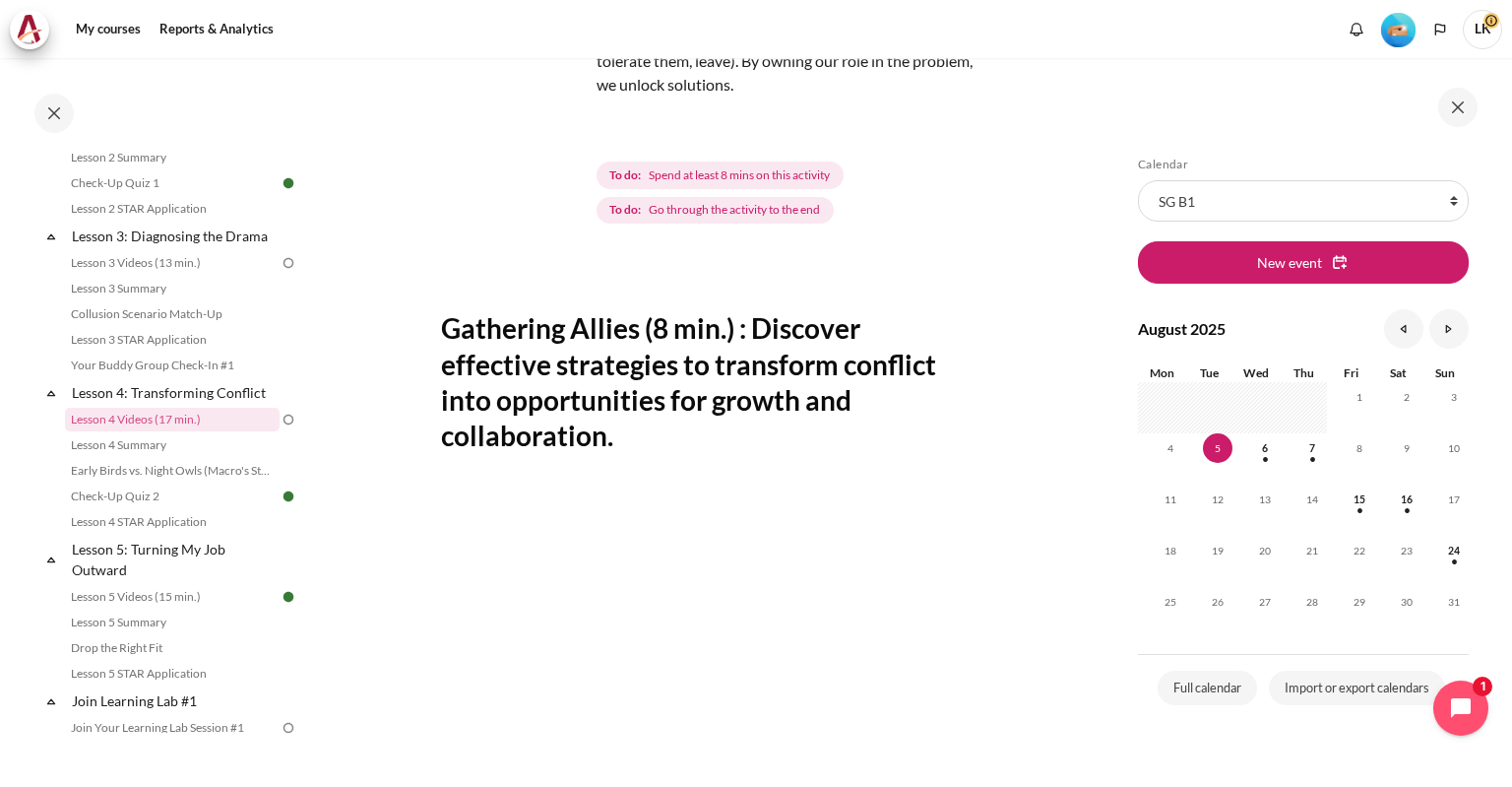 click at bounding box center [515, 99] 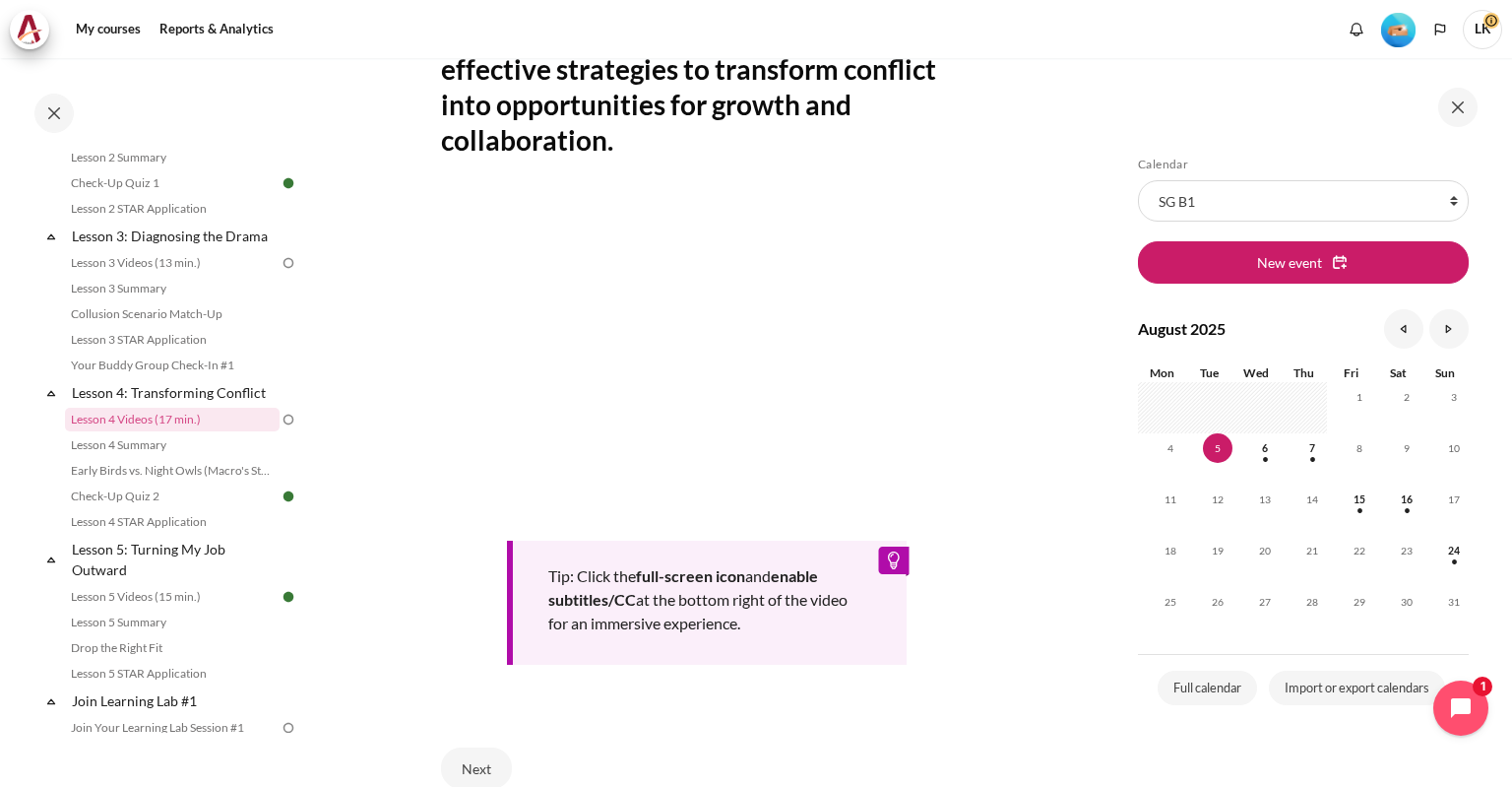 scroll, scrollTop: 670, scrollLeft: 0, axis: vertical 